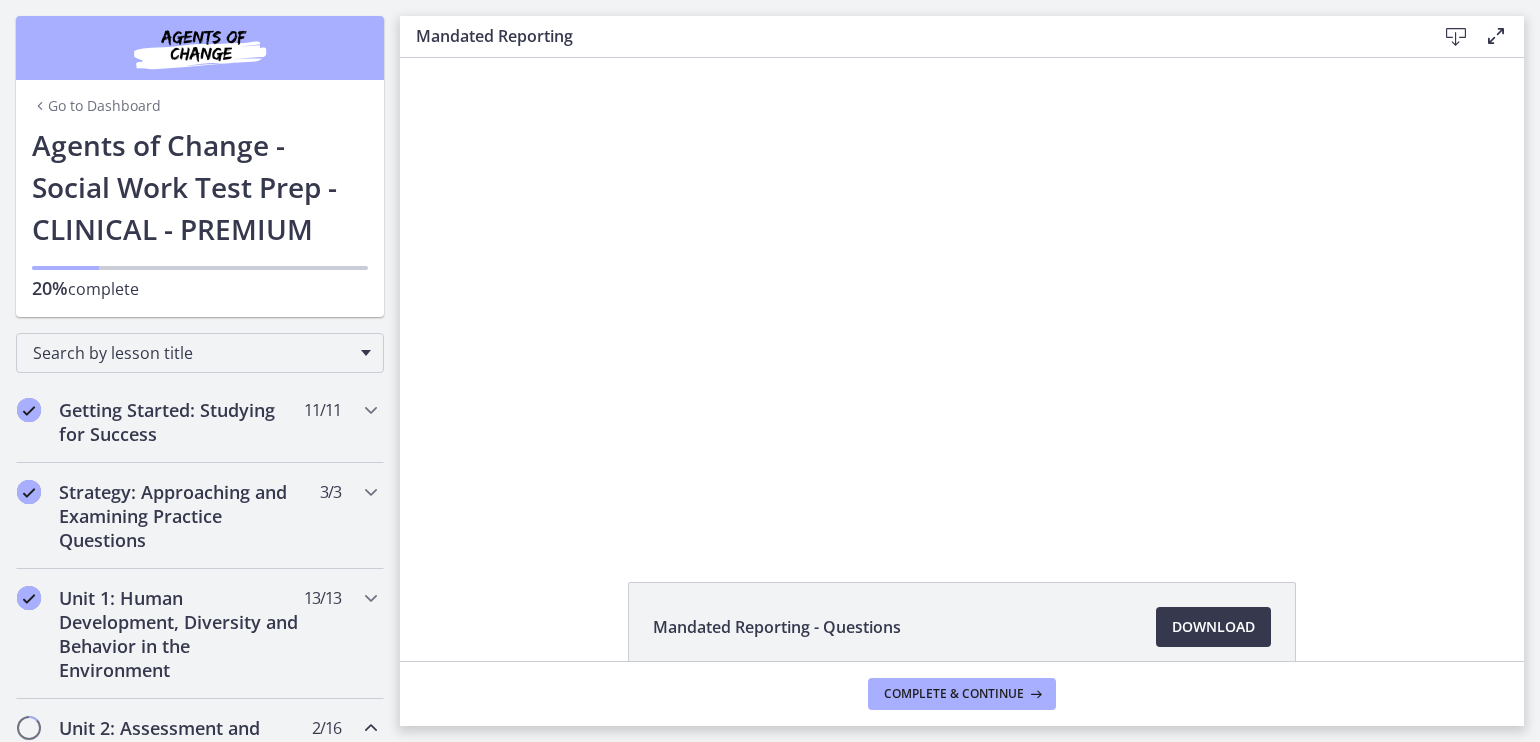 scroll, scrollTop: 0, scrollLeft: 0, axis: both 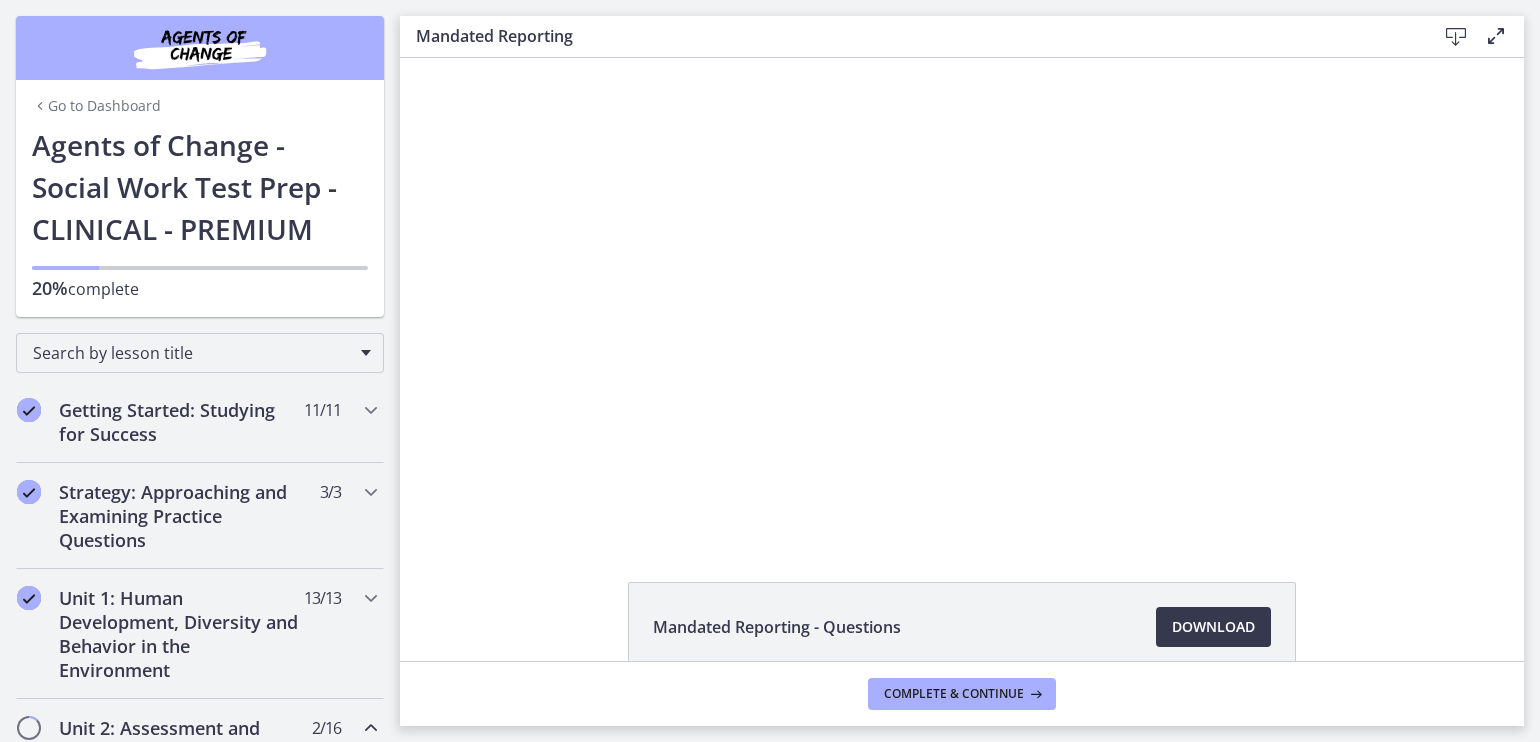 click on "Mandated Reporting - Questions
Download
Opens in a new window" at bounding box center (962, 627) 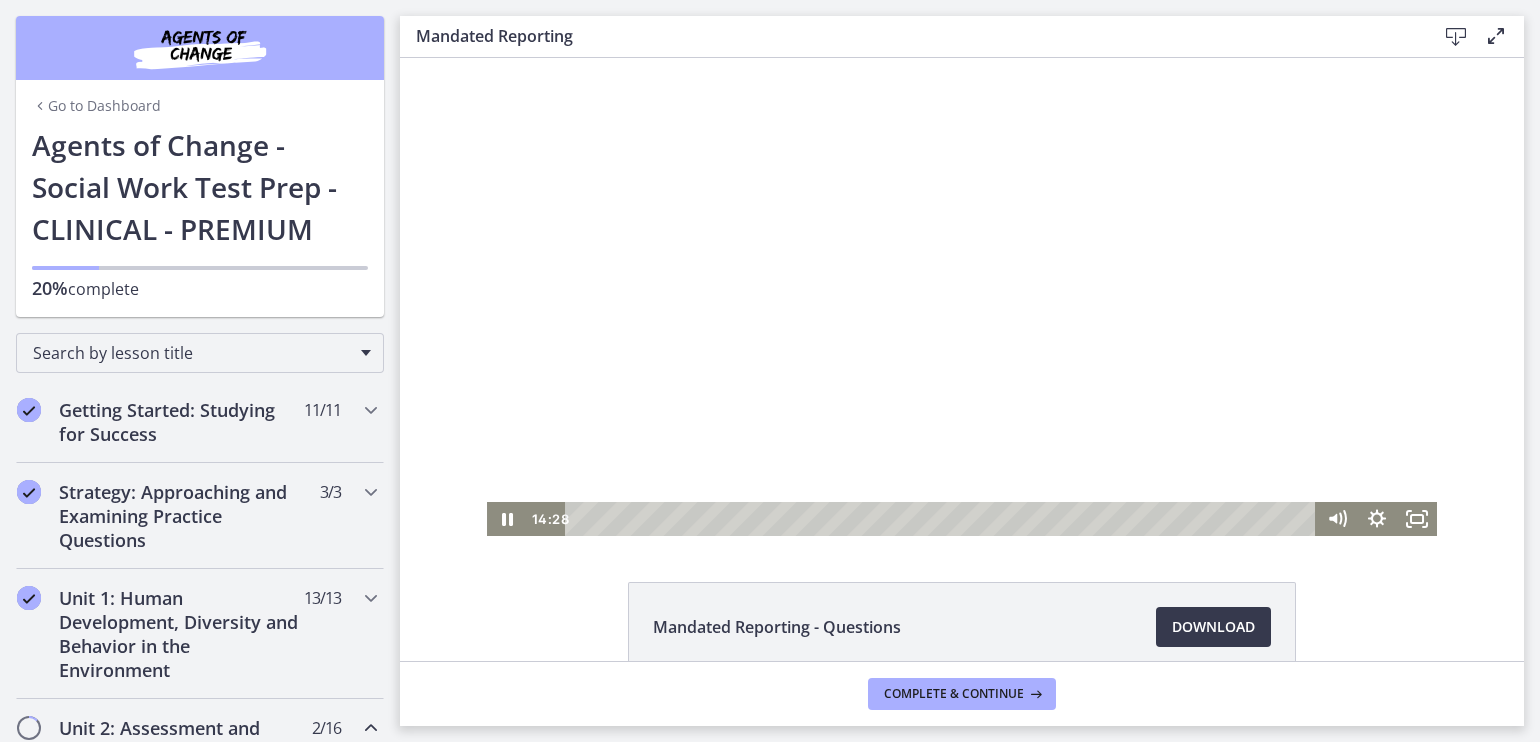 click at bounding box center [962, 297] 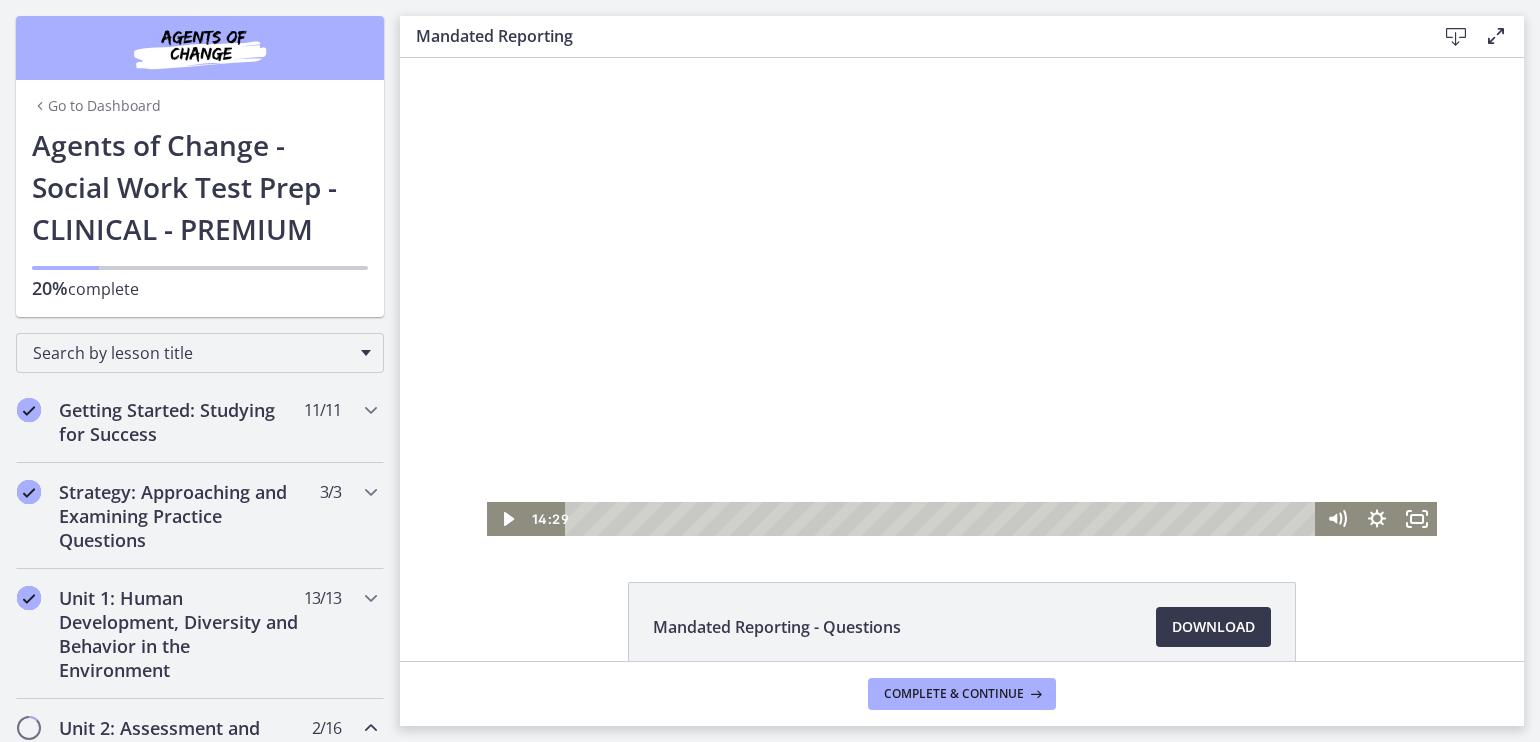 click at bounding box center [962, 297] 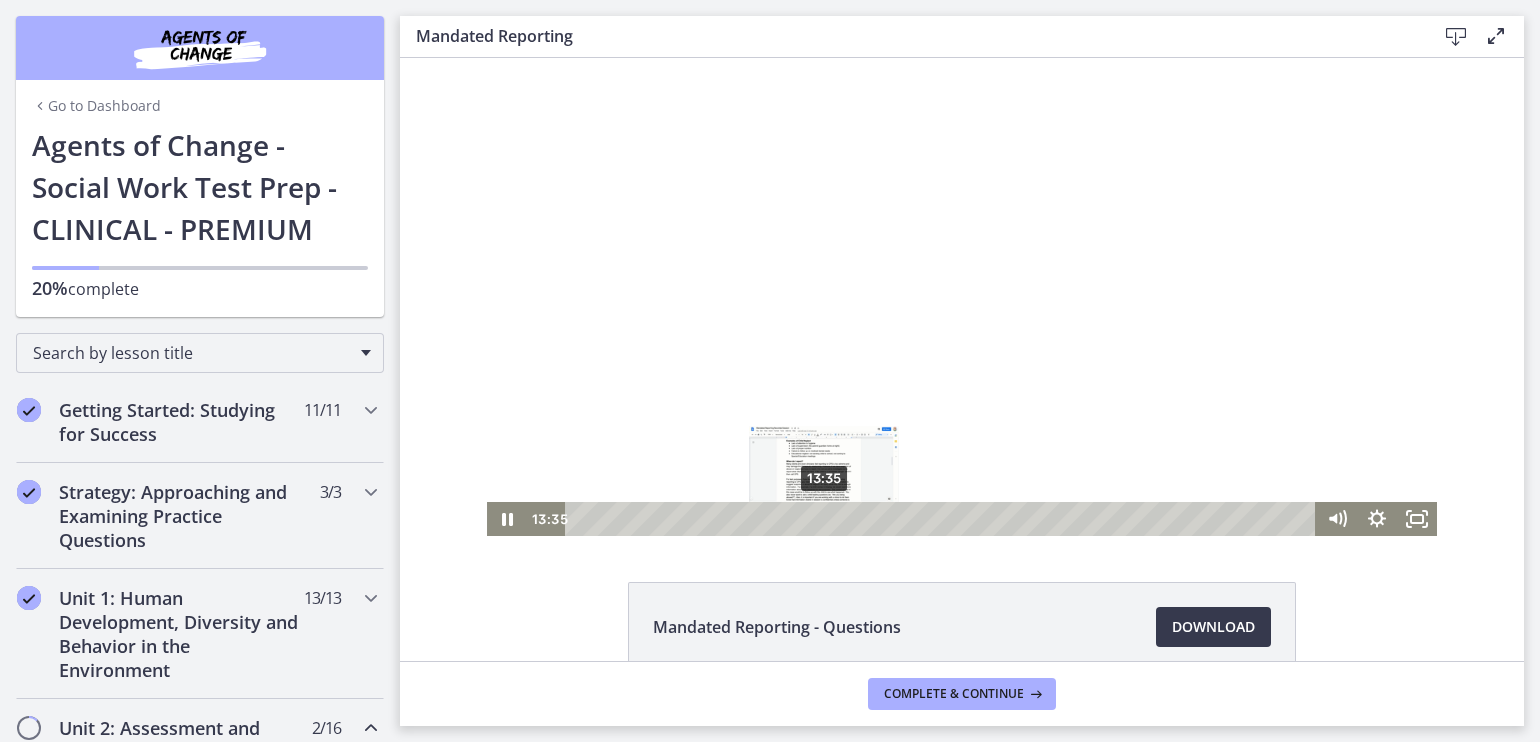 click on "13:35" at bounding box center [943, 519] 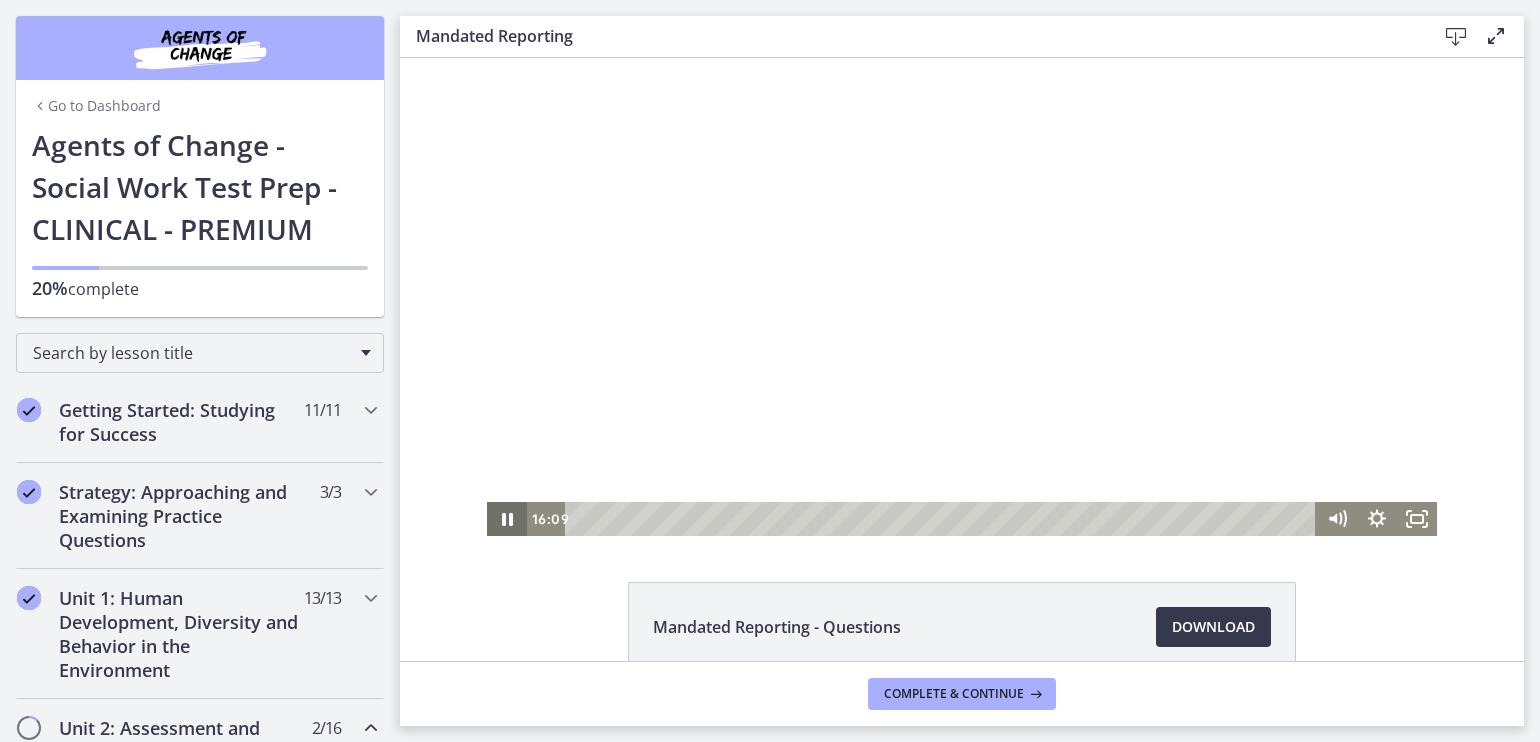 click 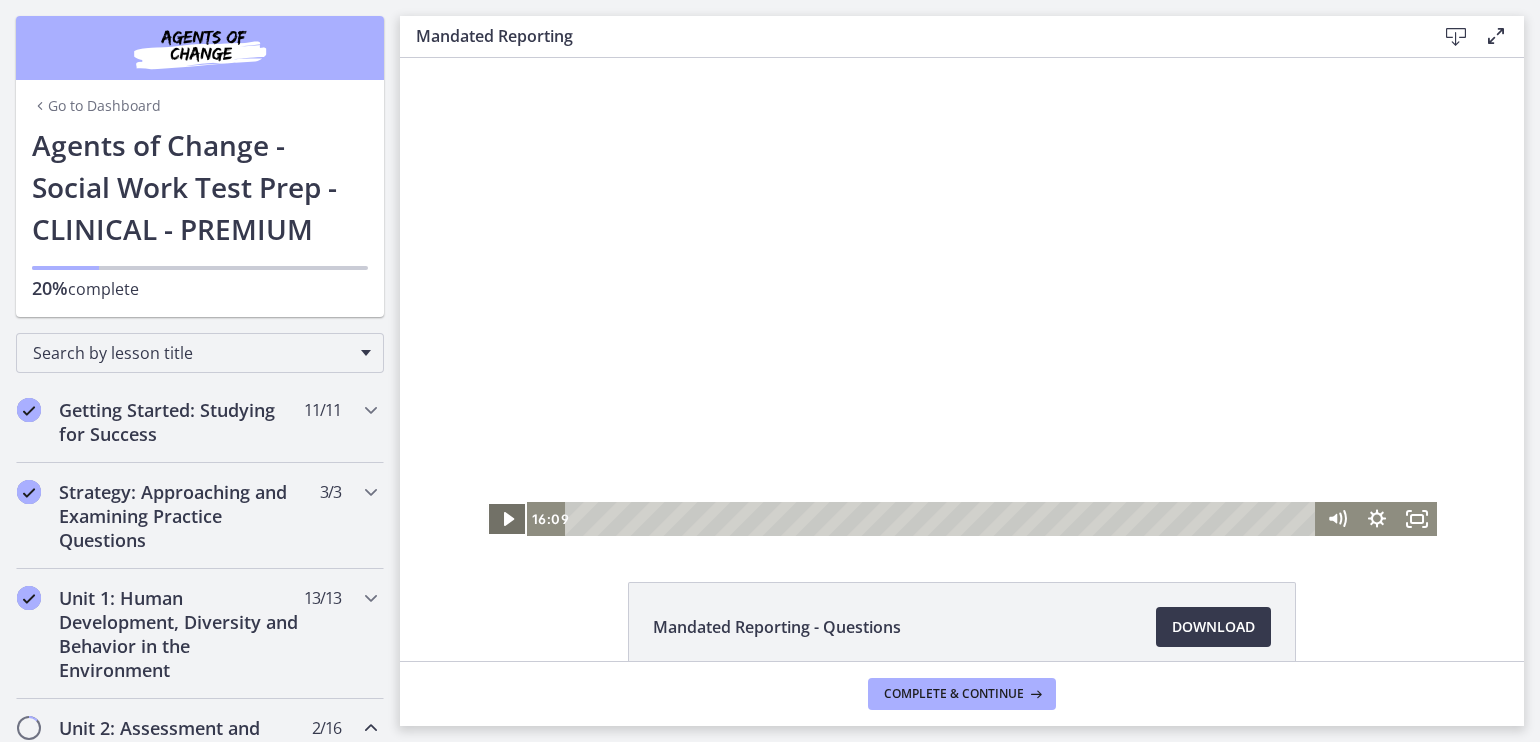 click 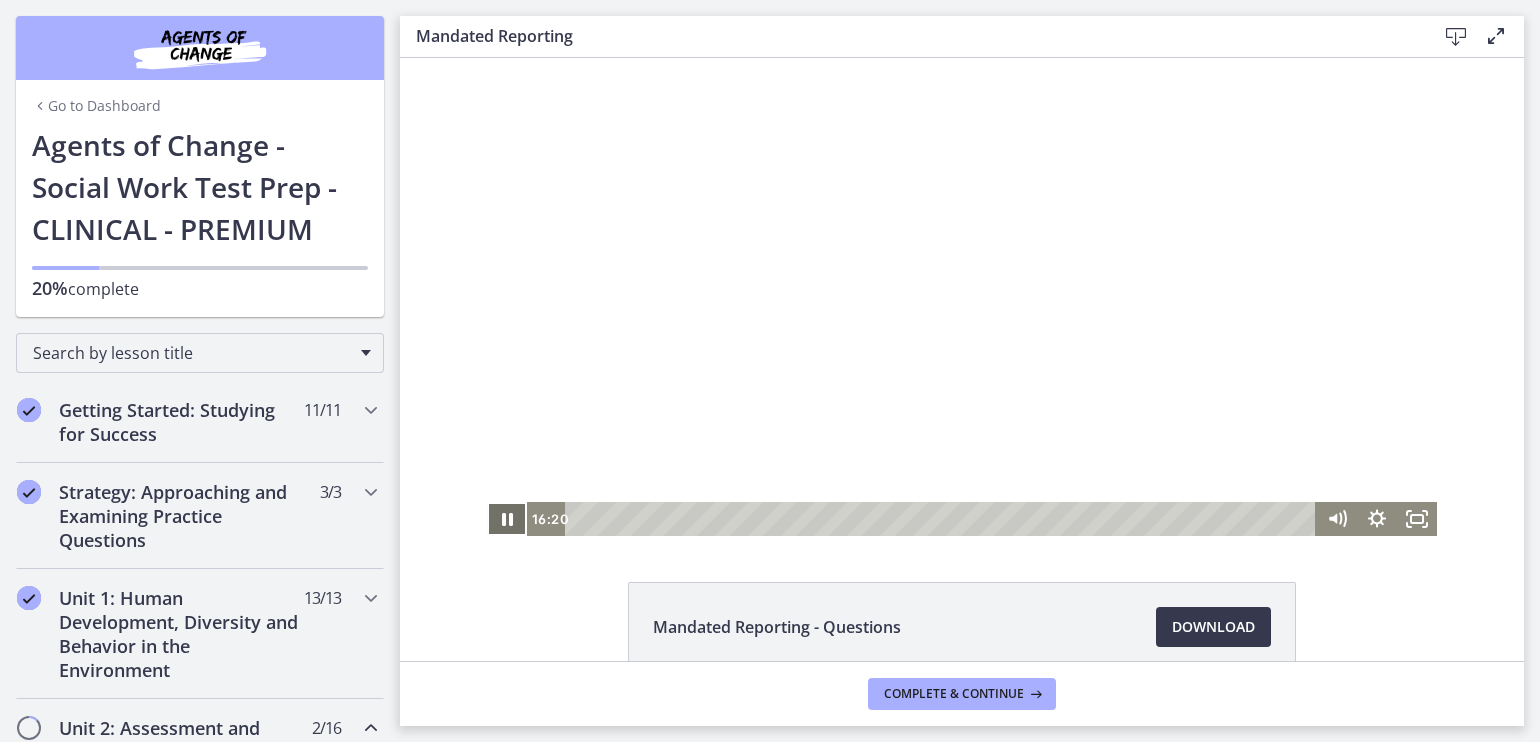 click 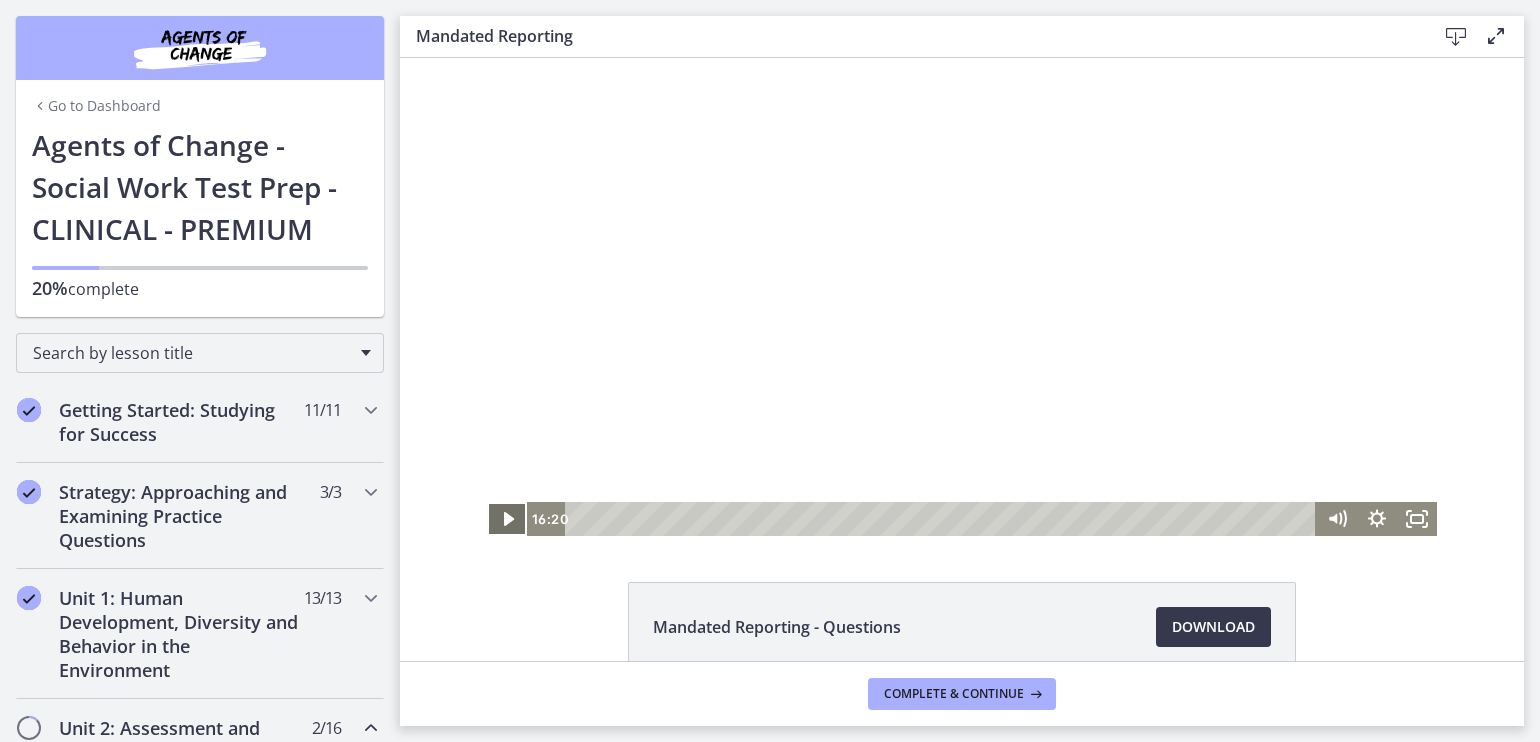 type 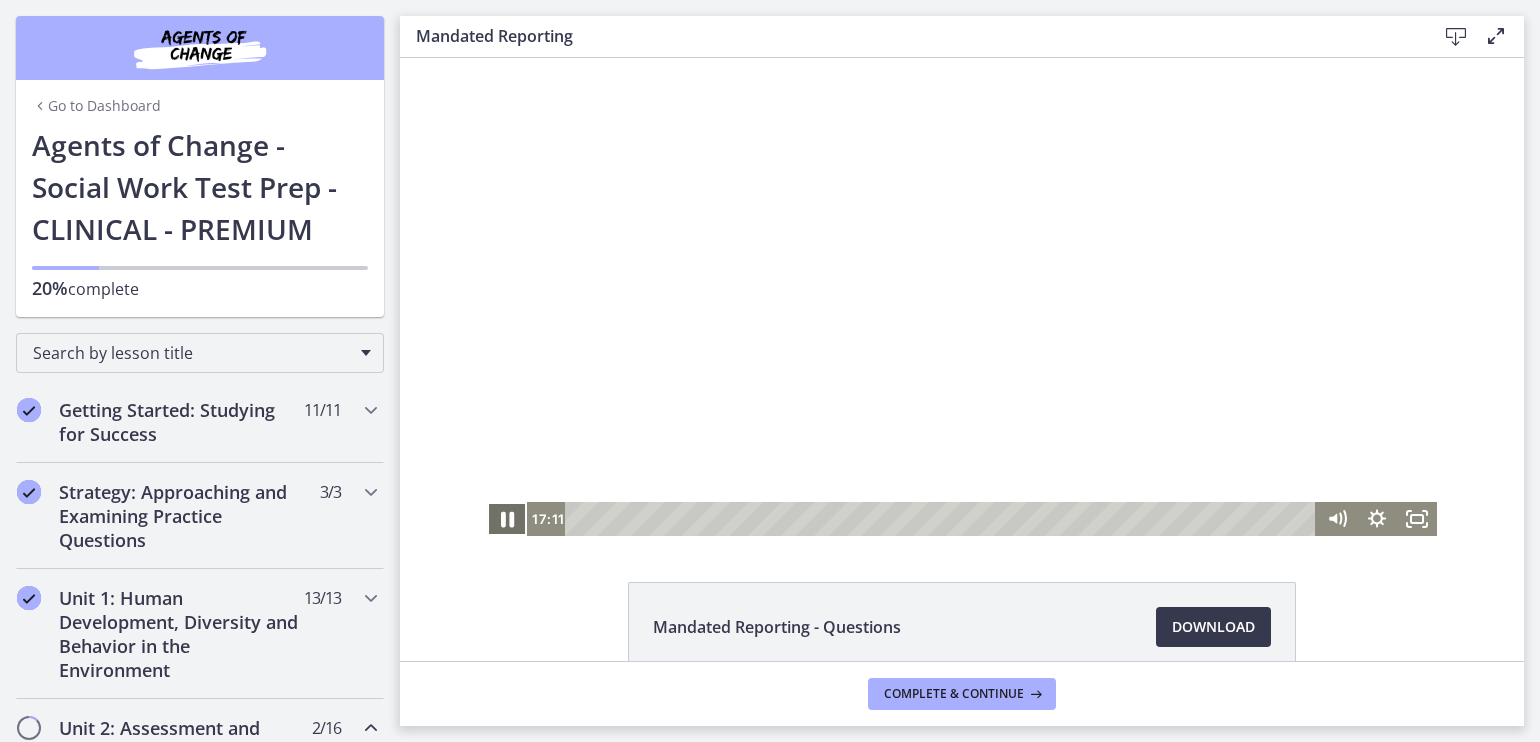 click 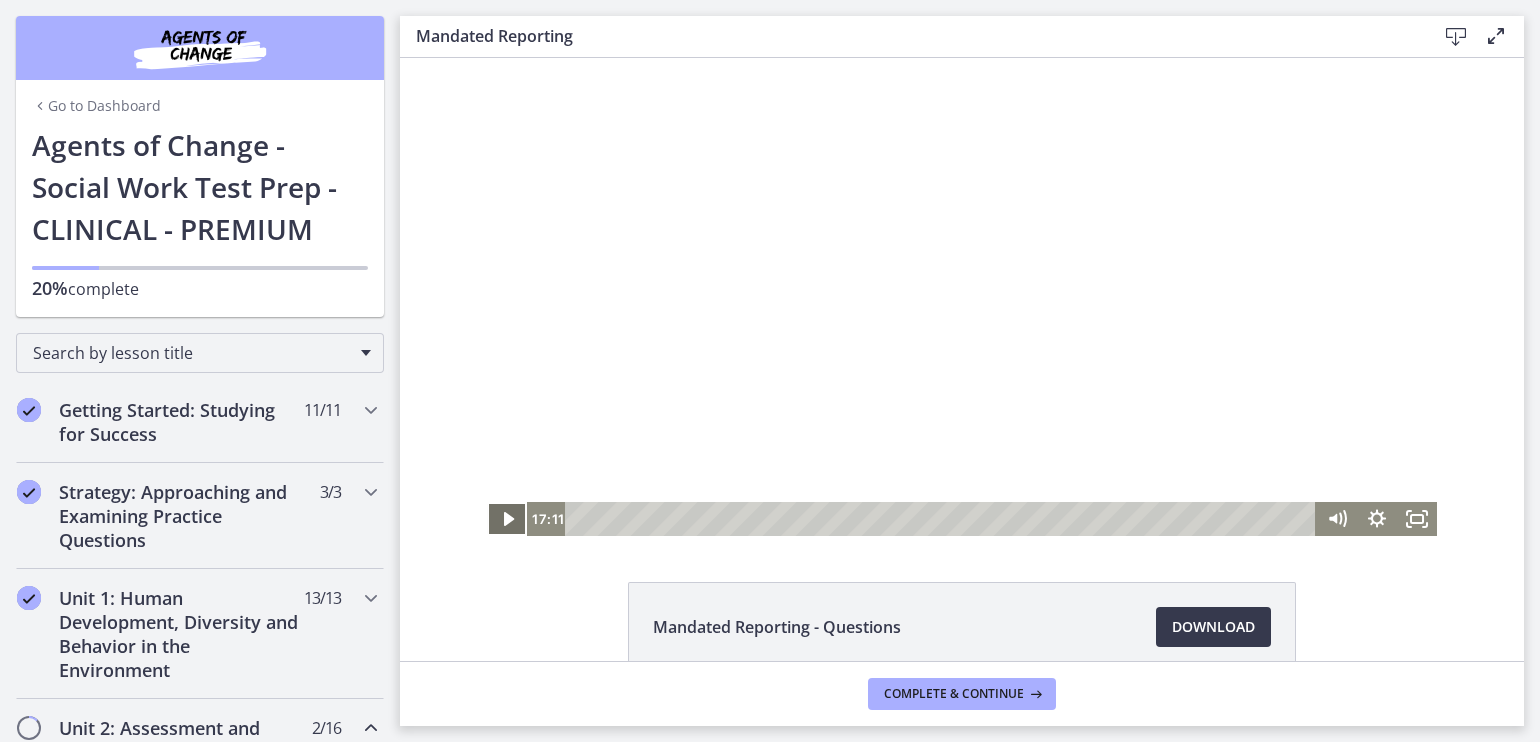 click 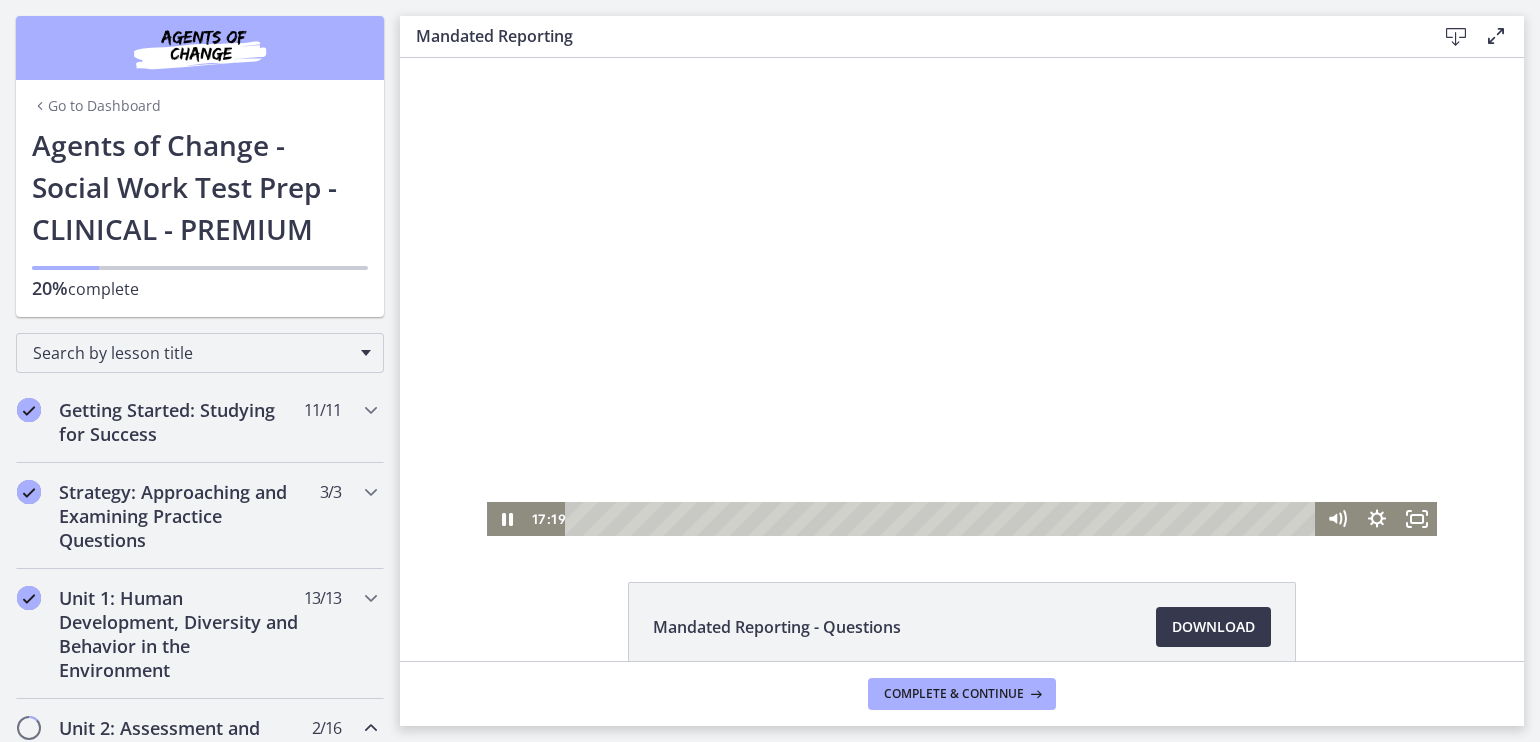 click on "Mandated Reporting - Questions
Download
Opens in a new window" at bounding box center (962, 675) 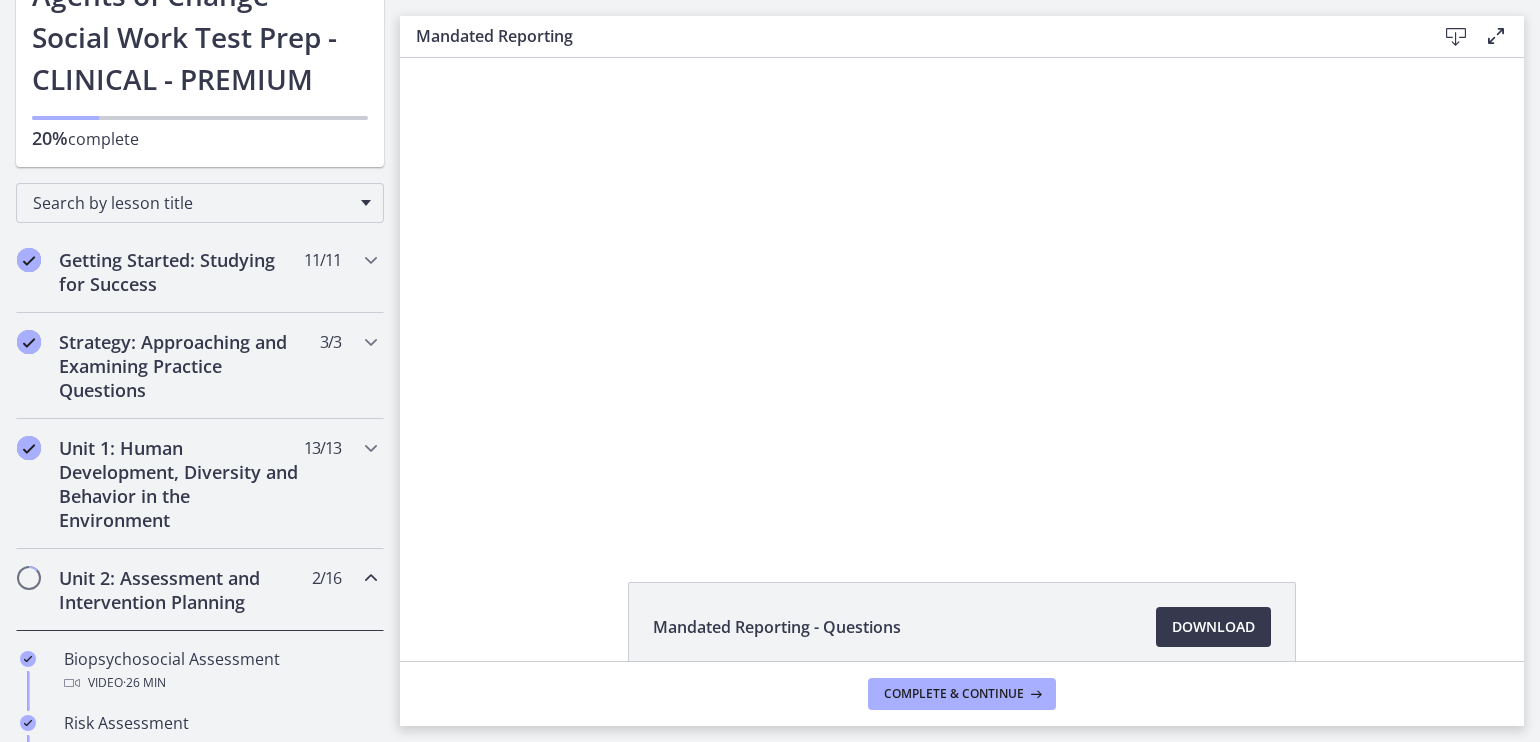 scroll, scrollTop: 199, scrollLeft: 0, axis: vertical 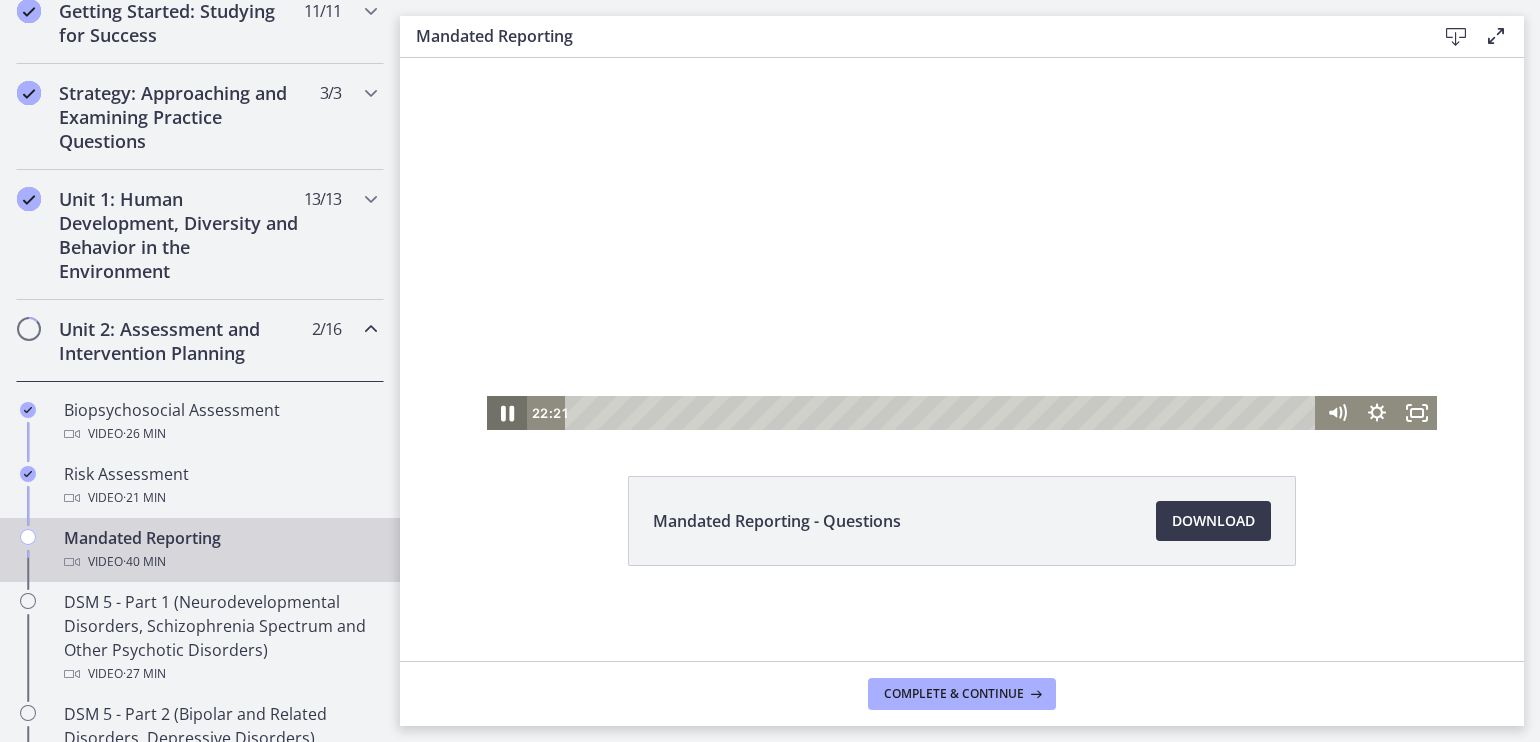 click 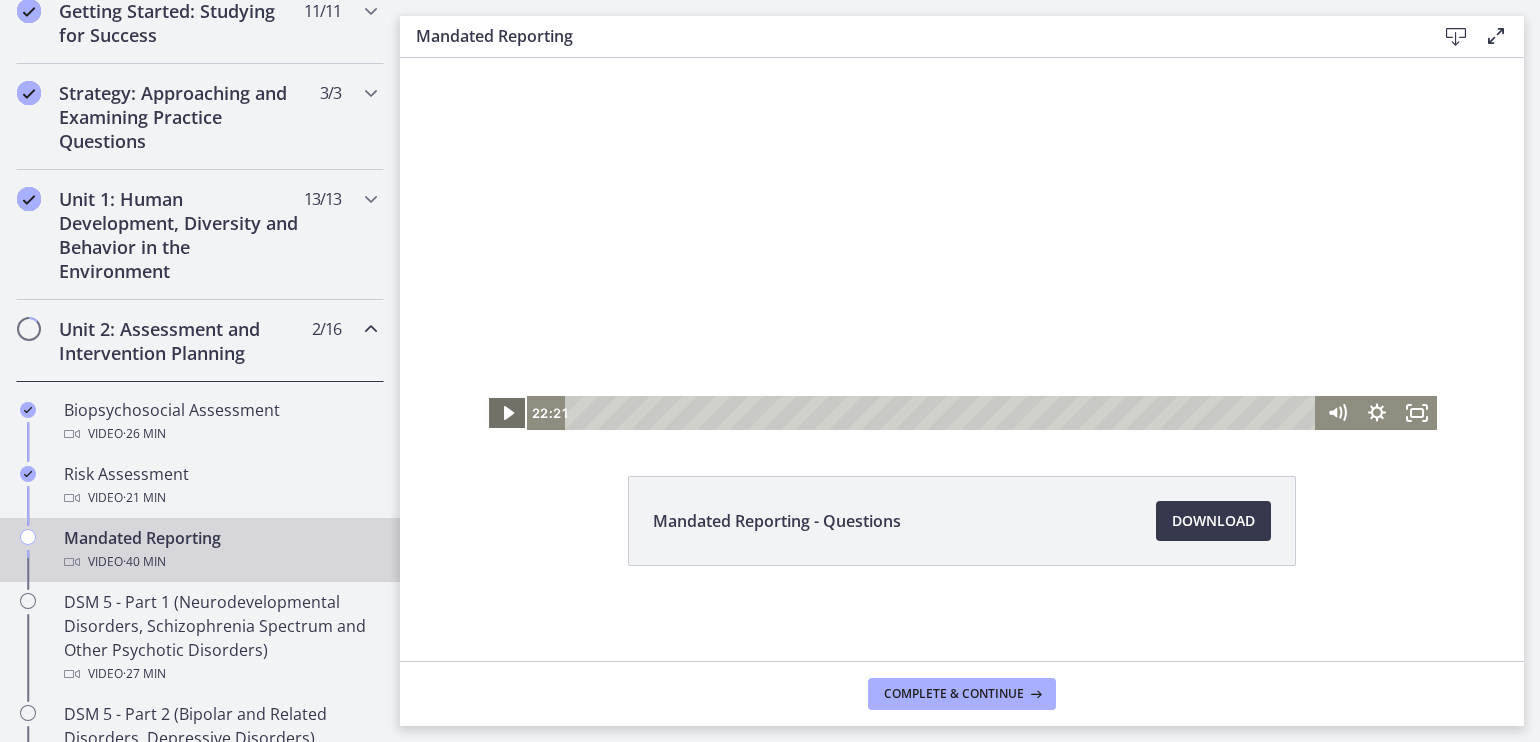 click 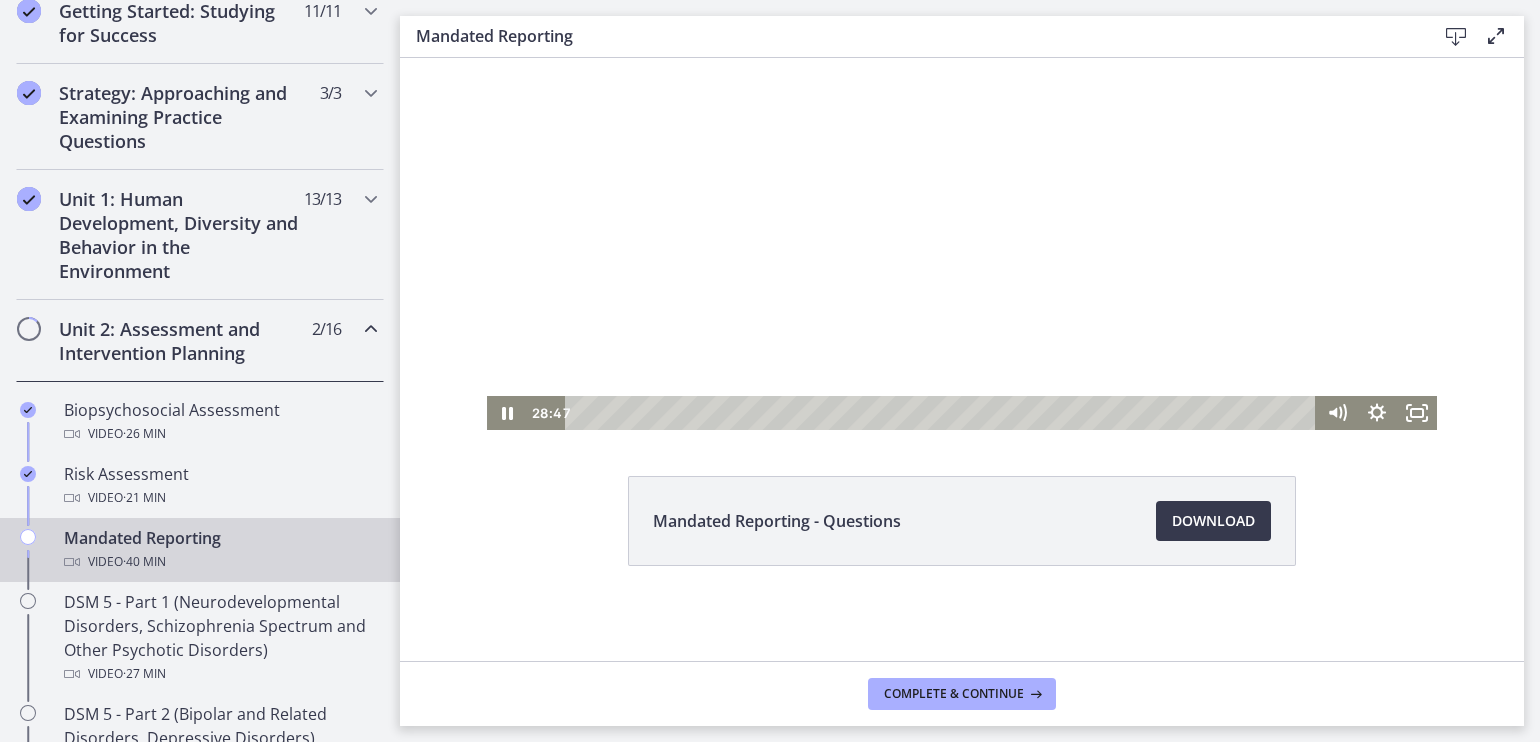 click at bounding box center [1496, 36] 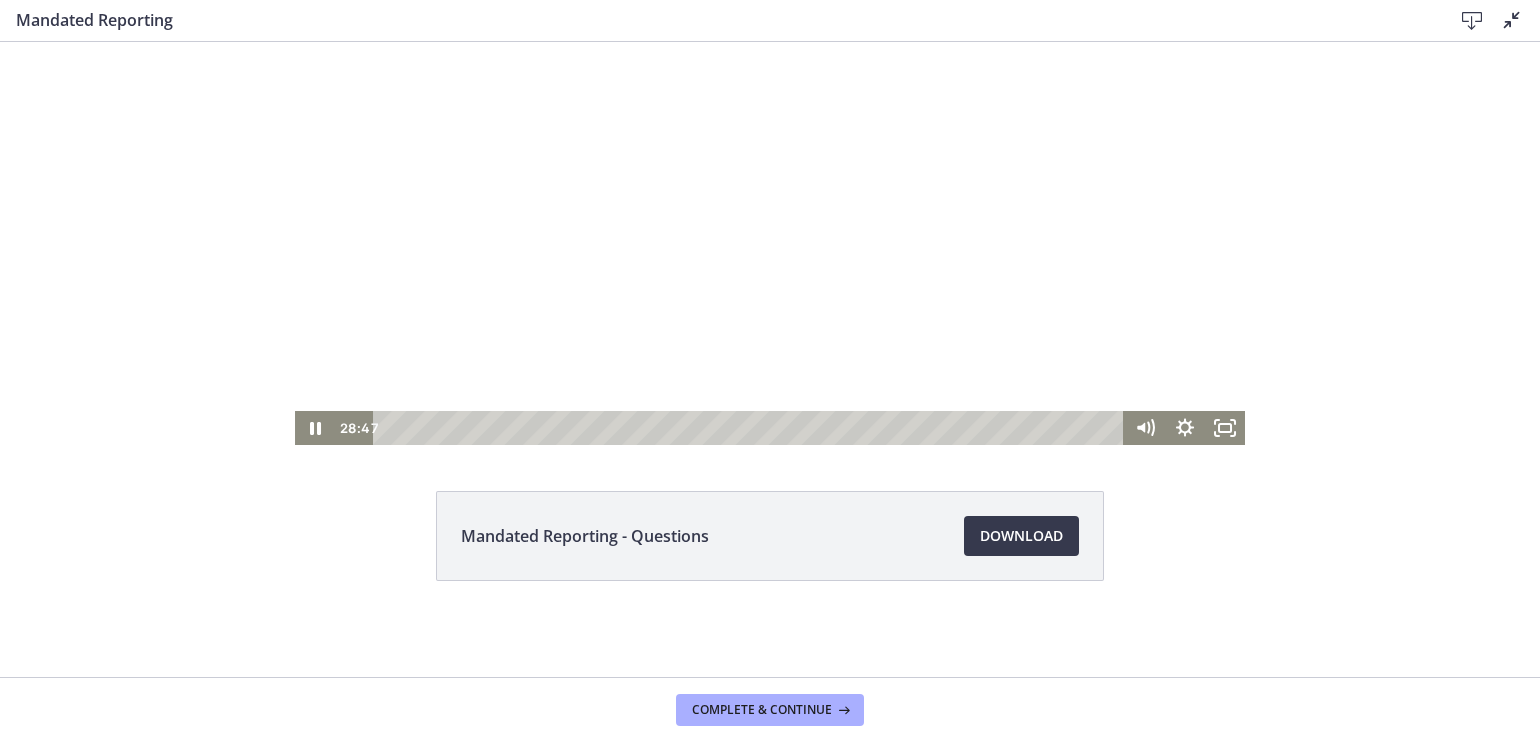 scroll, scrollTop: 74, scrollLeft: 0, axis: vertical 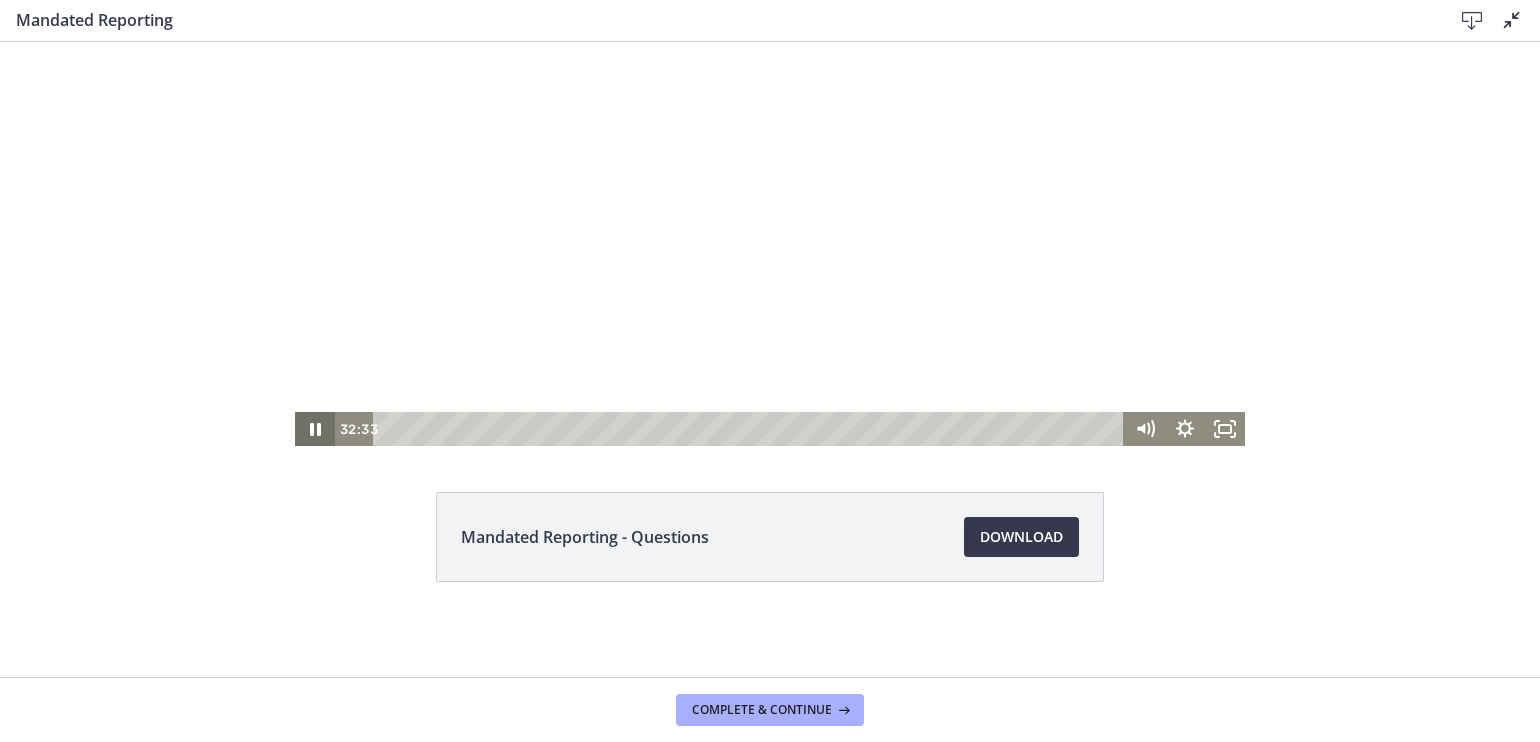 click 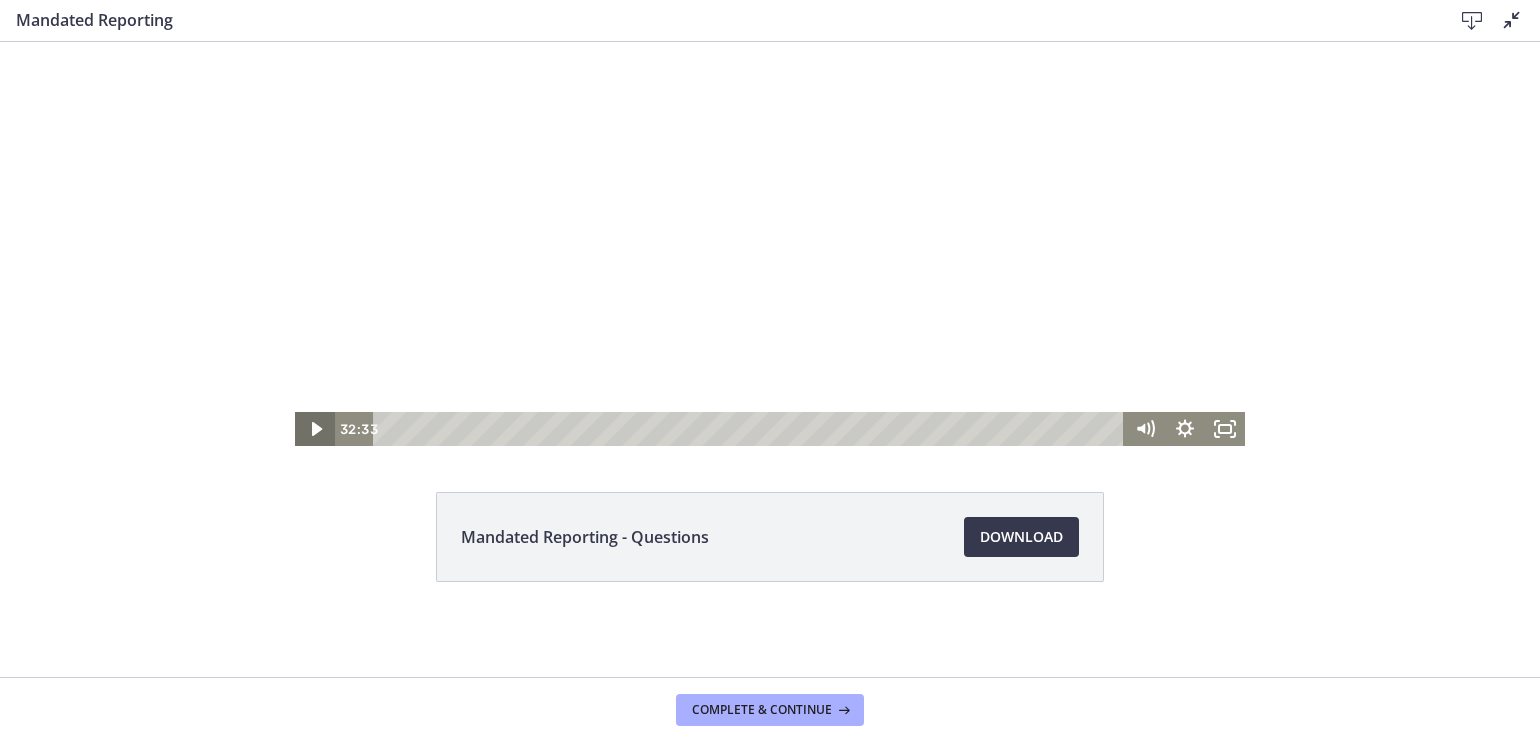 click 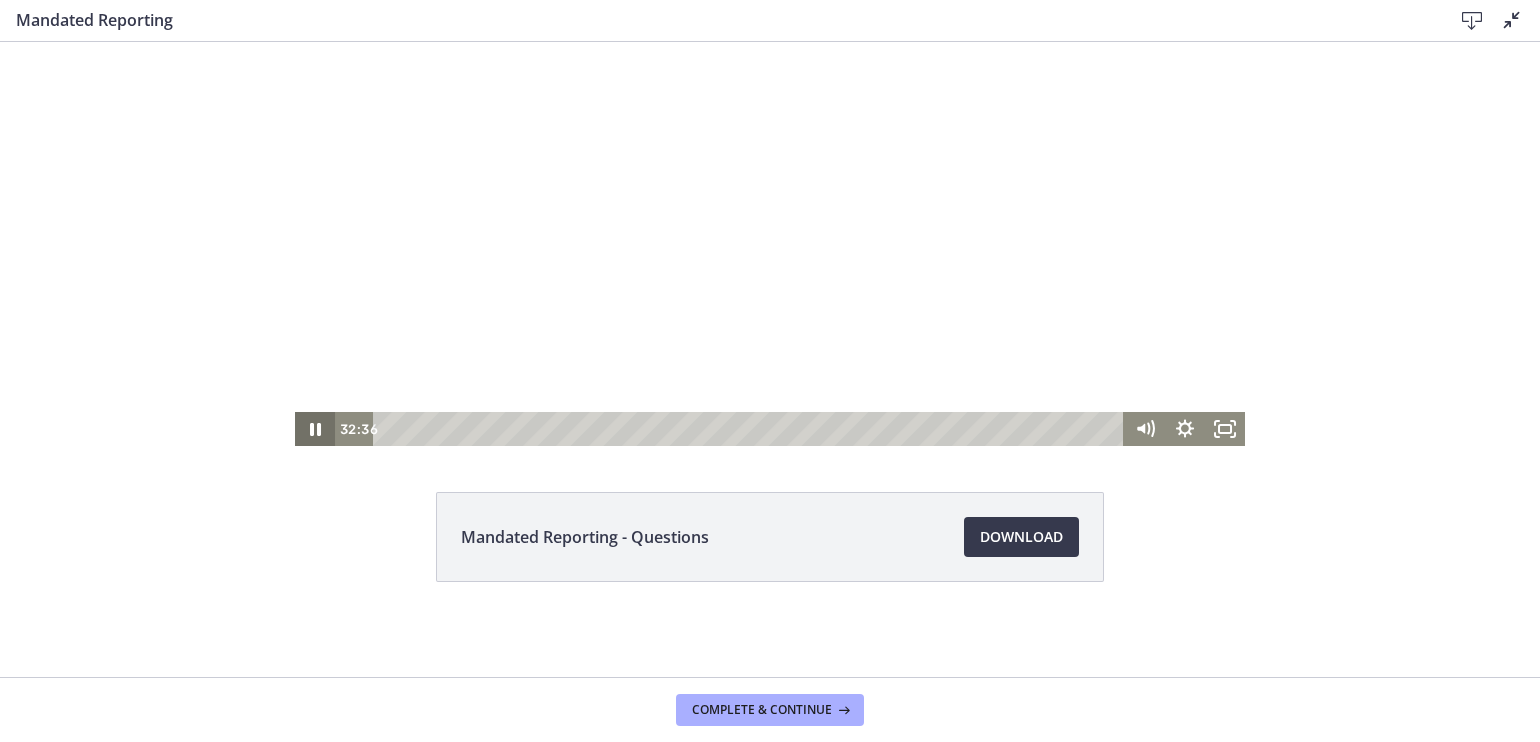 click 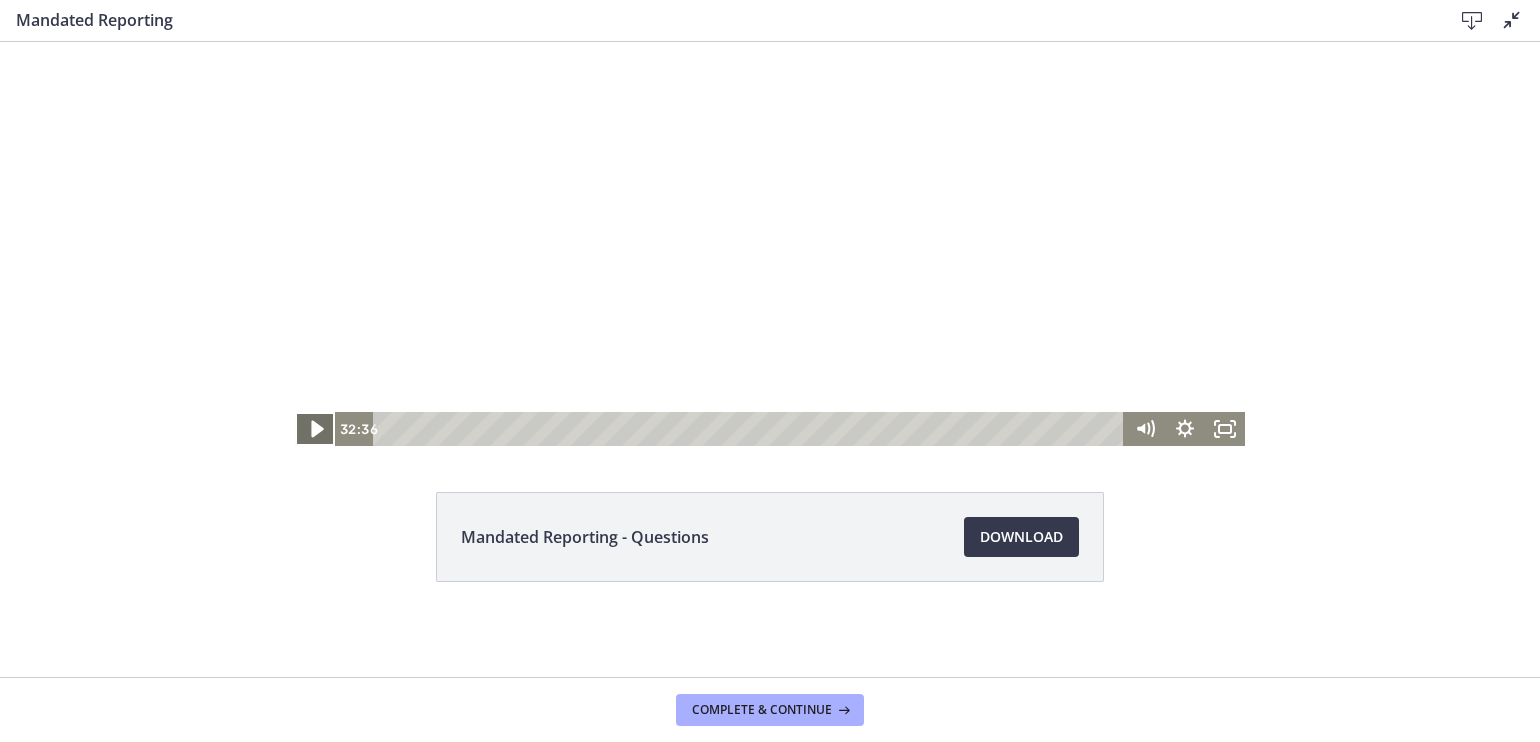 click 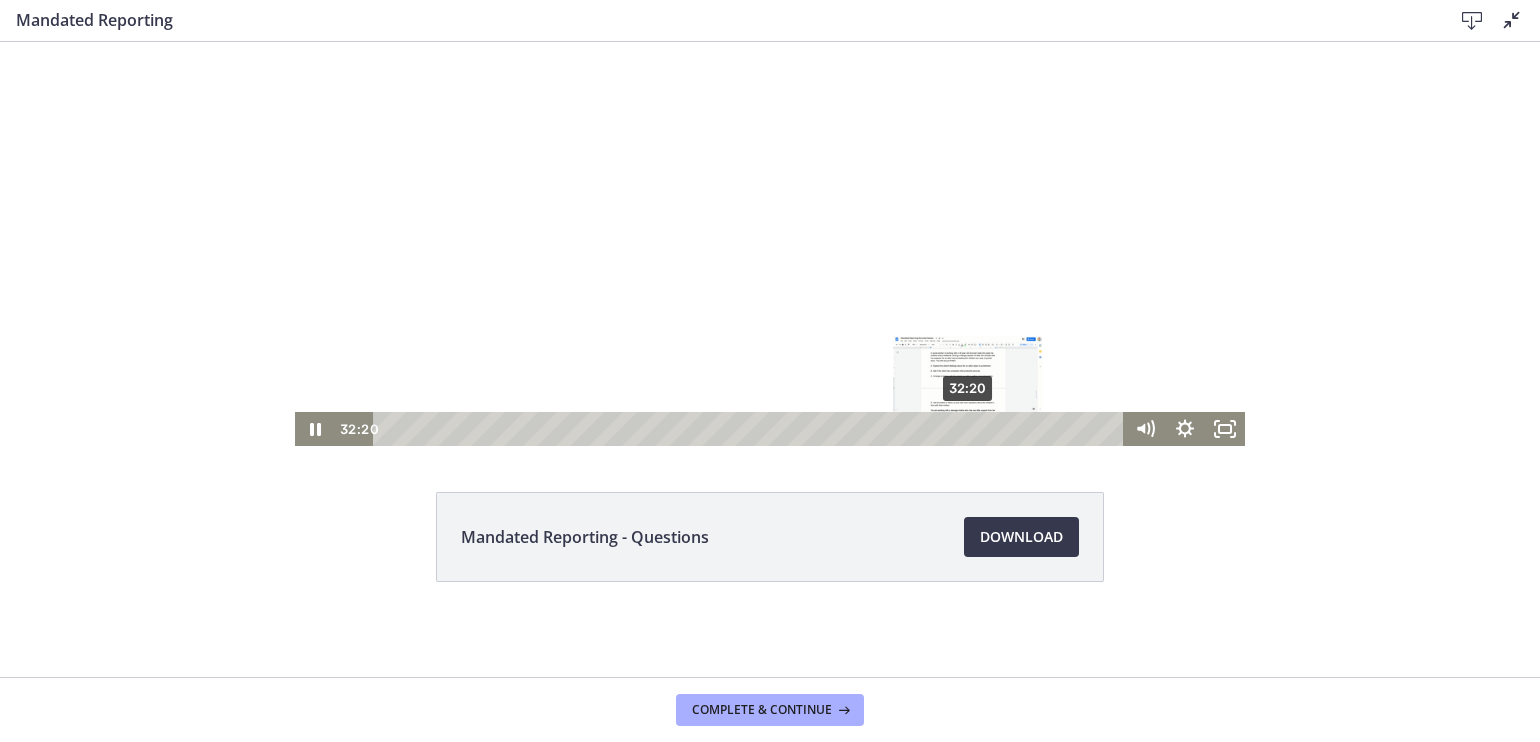 click on "32:20" at bounding box center [751, 429] 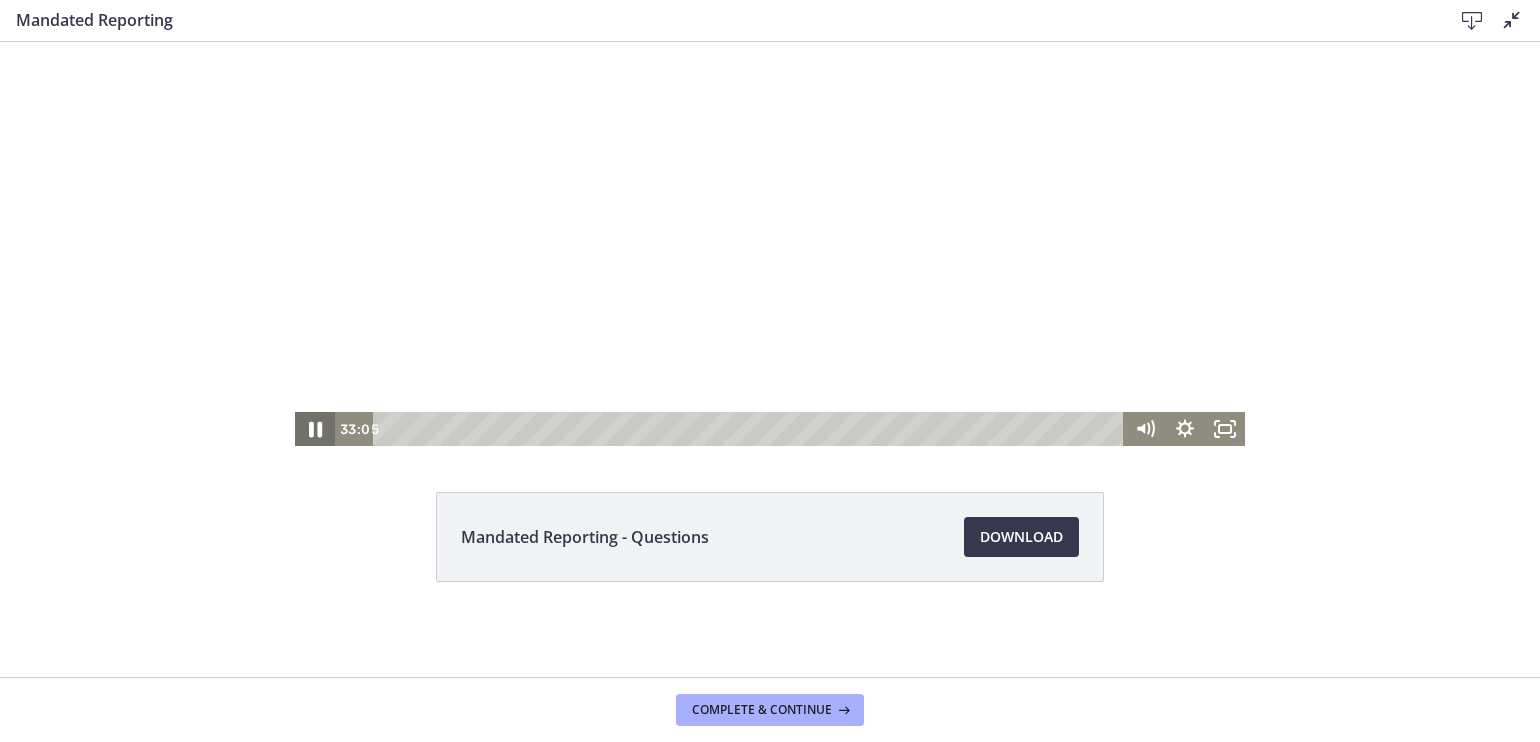 click 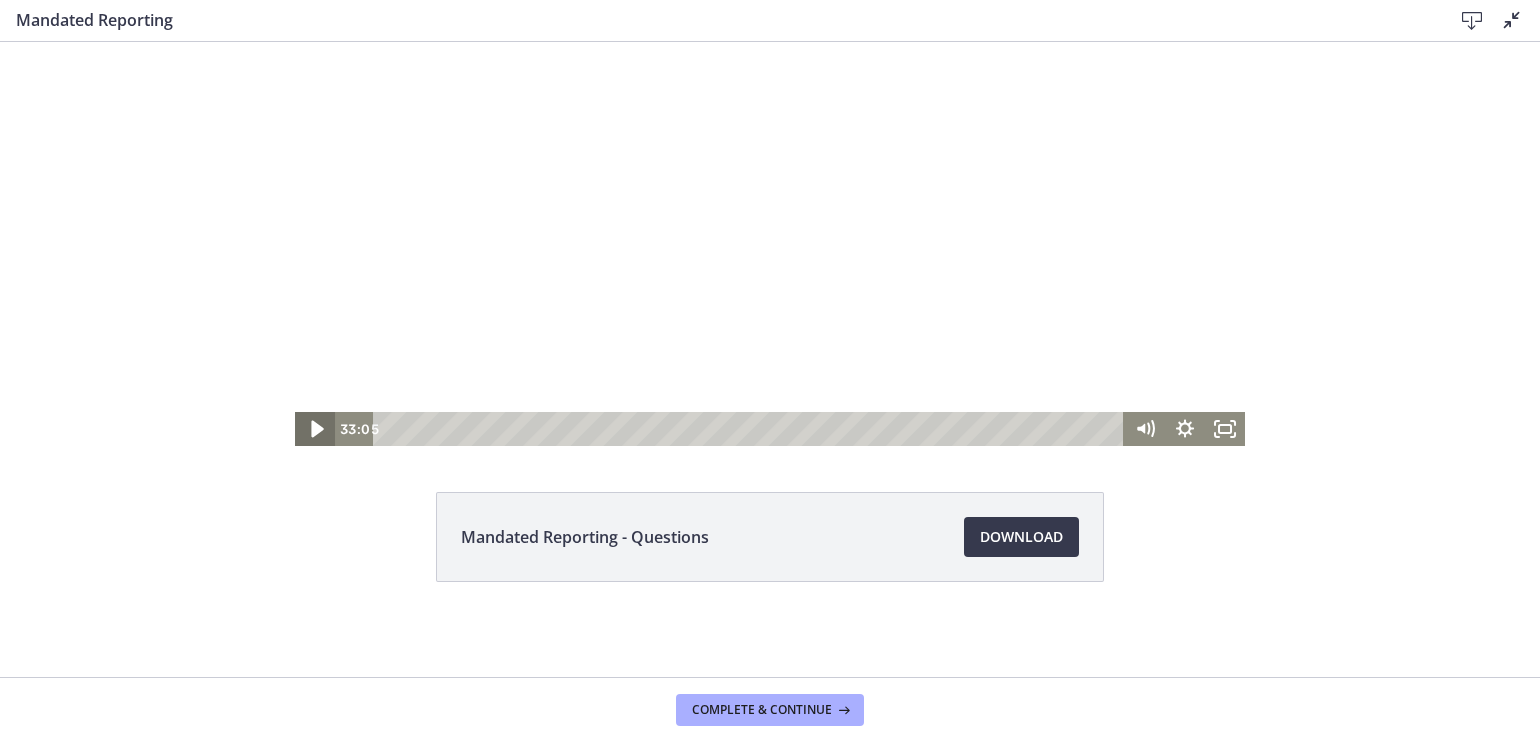 click 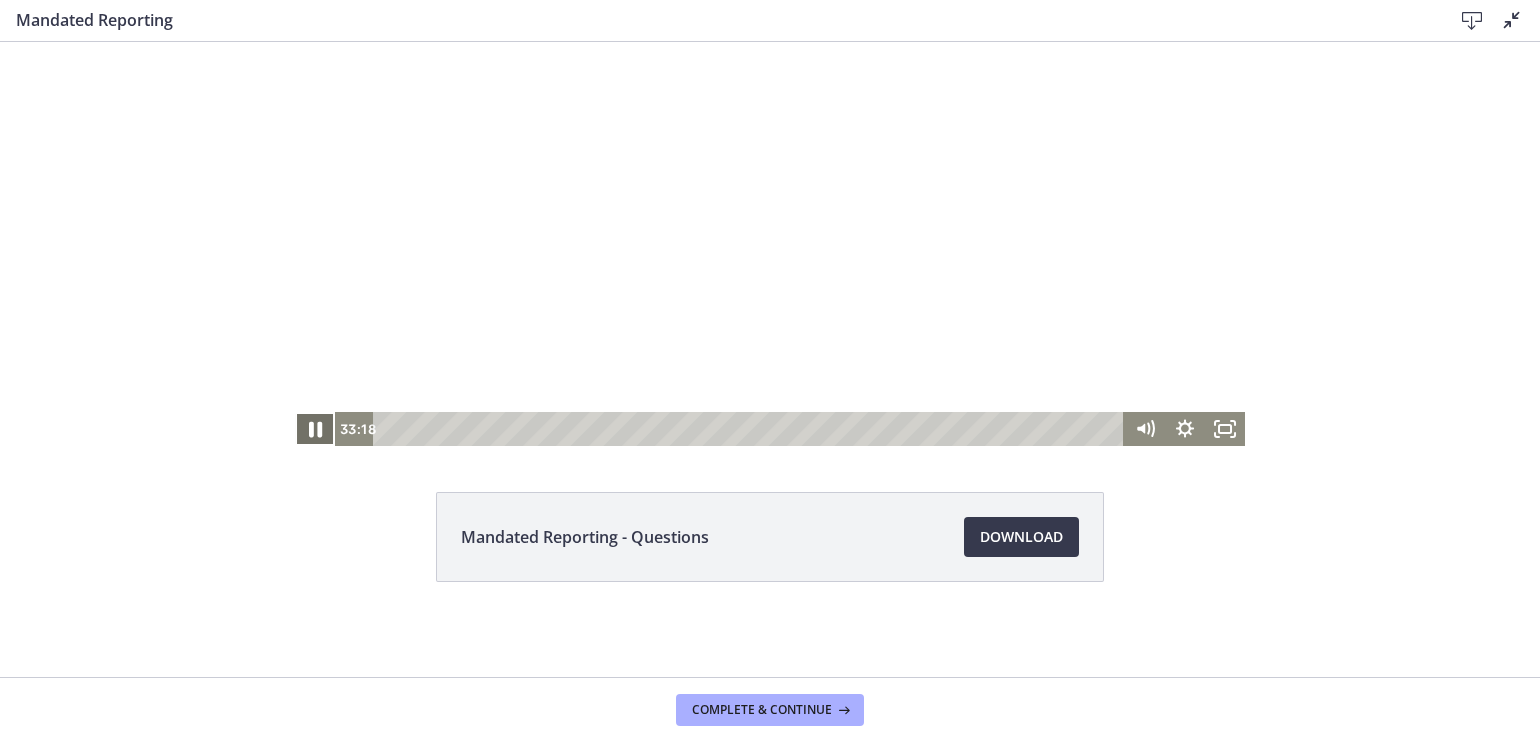 click 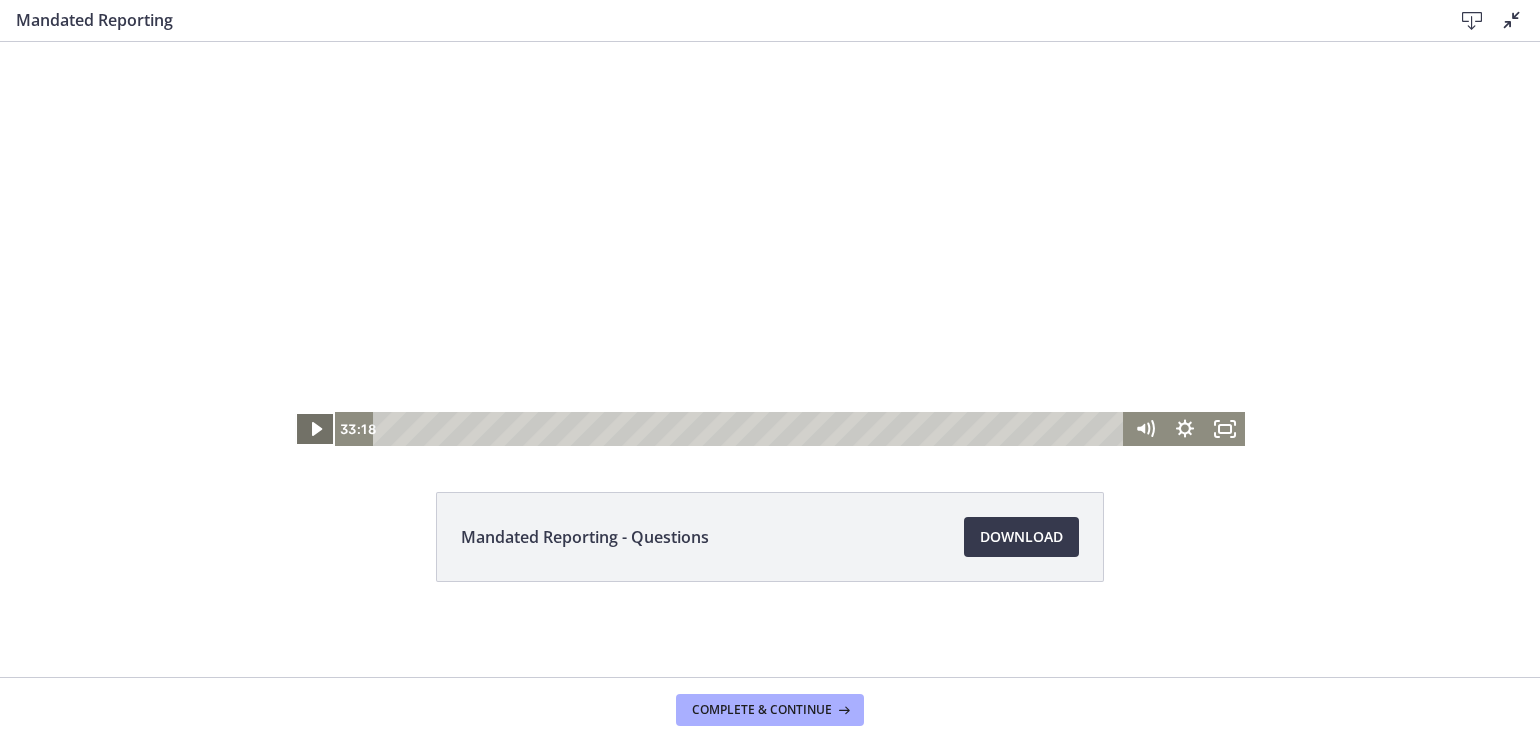 click 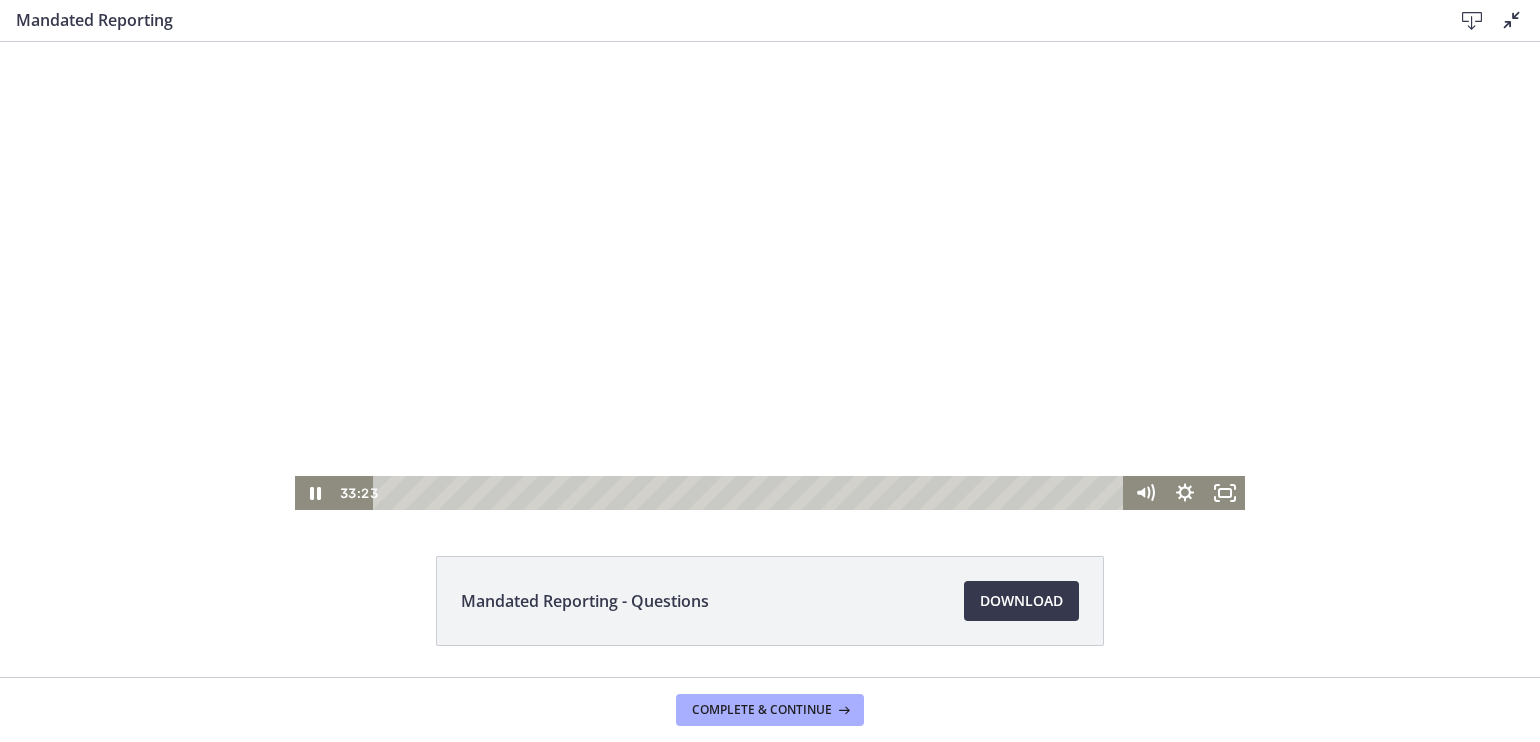 scroll, scrollTop: 1, scrollLeft: 0, axis: vertical 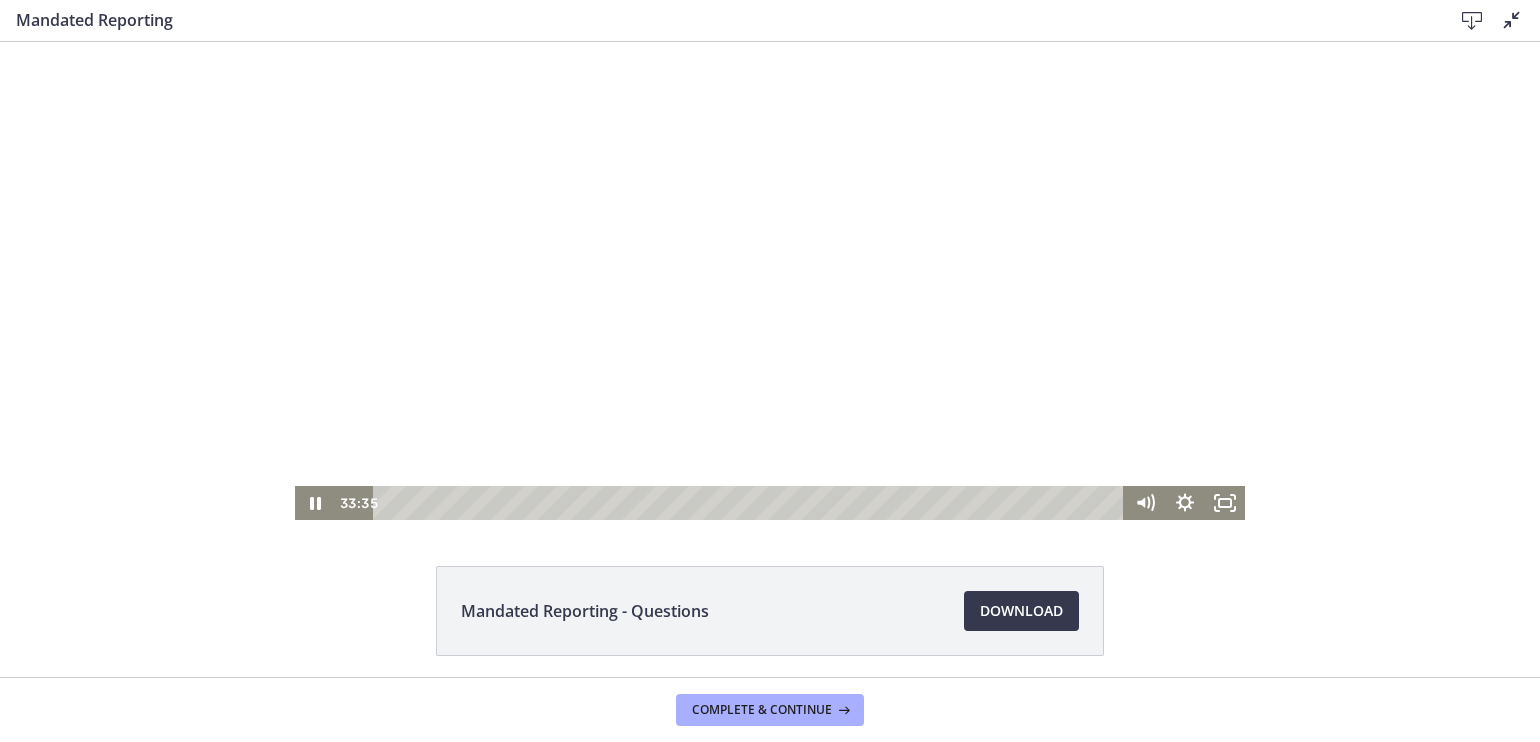 click at bounding box center (770, 281) 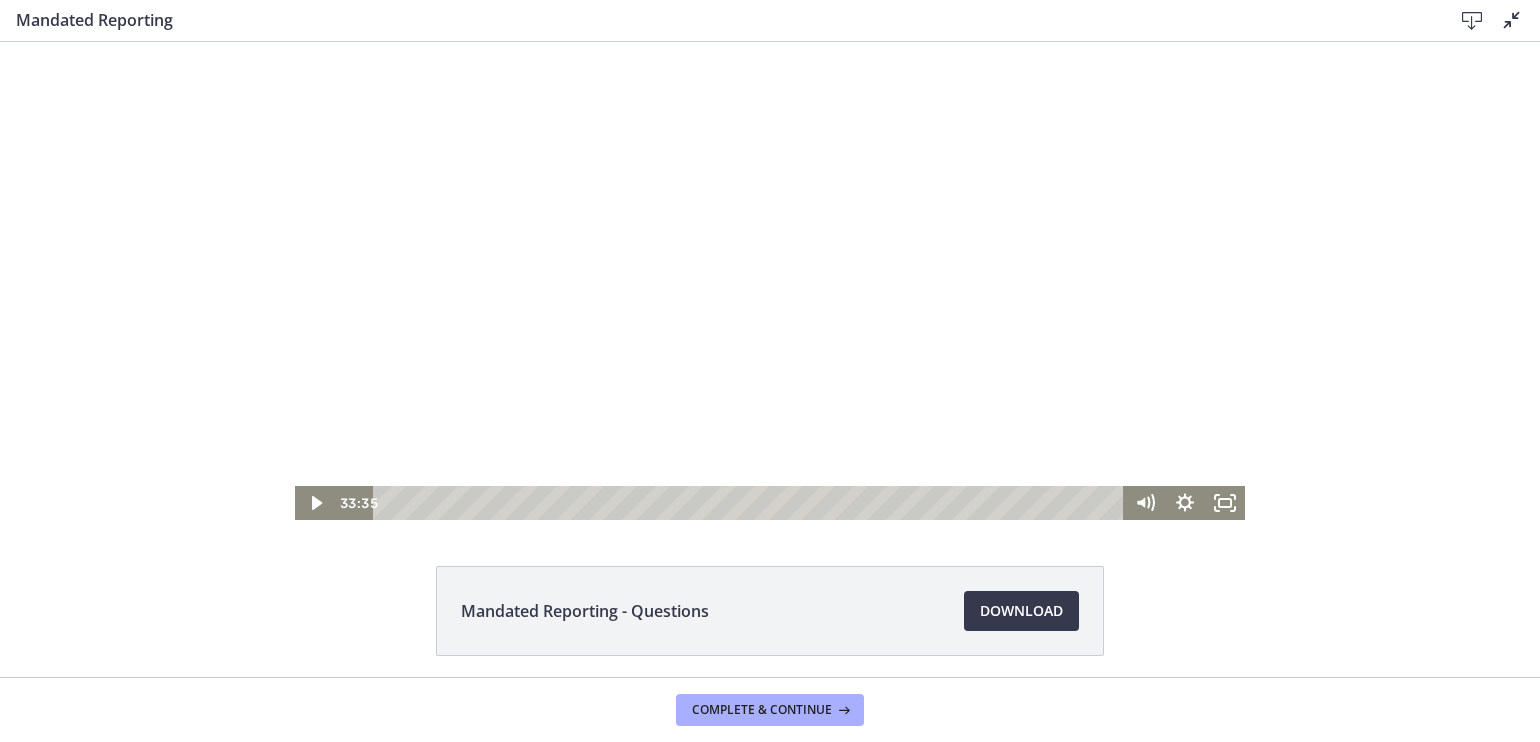 click at bounding box center [770, 281] 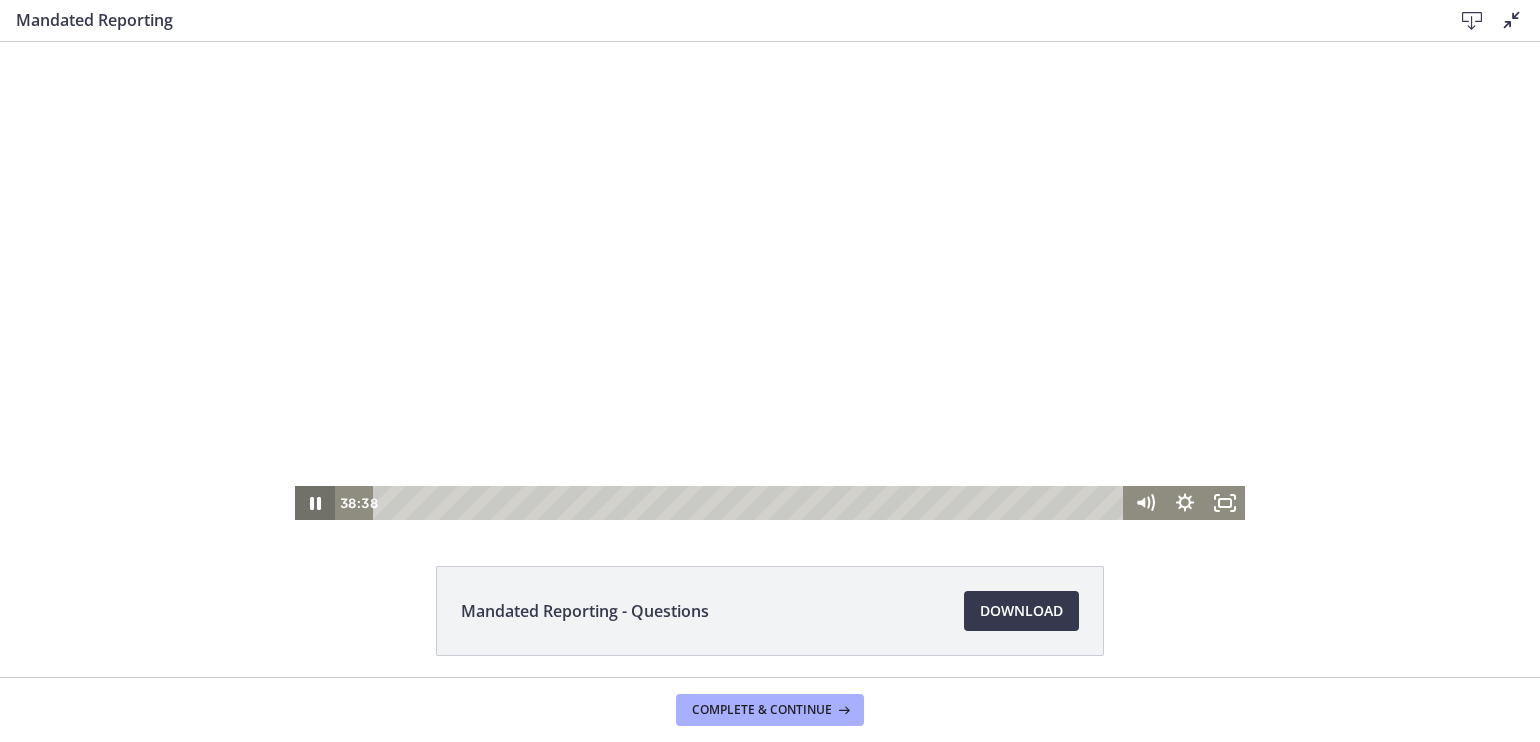 click 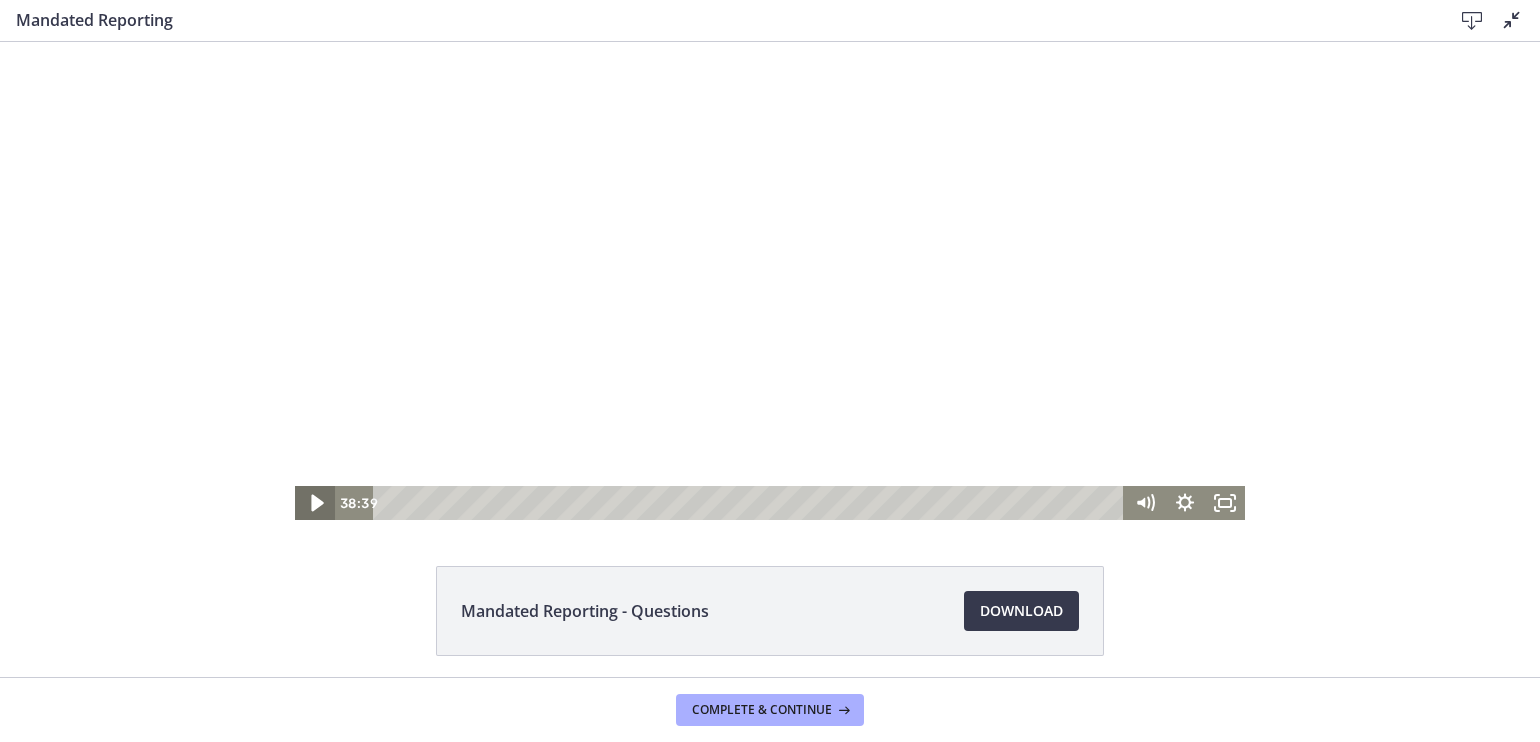 click 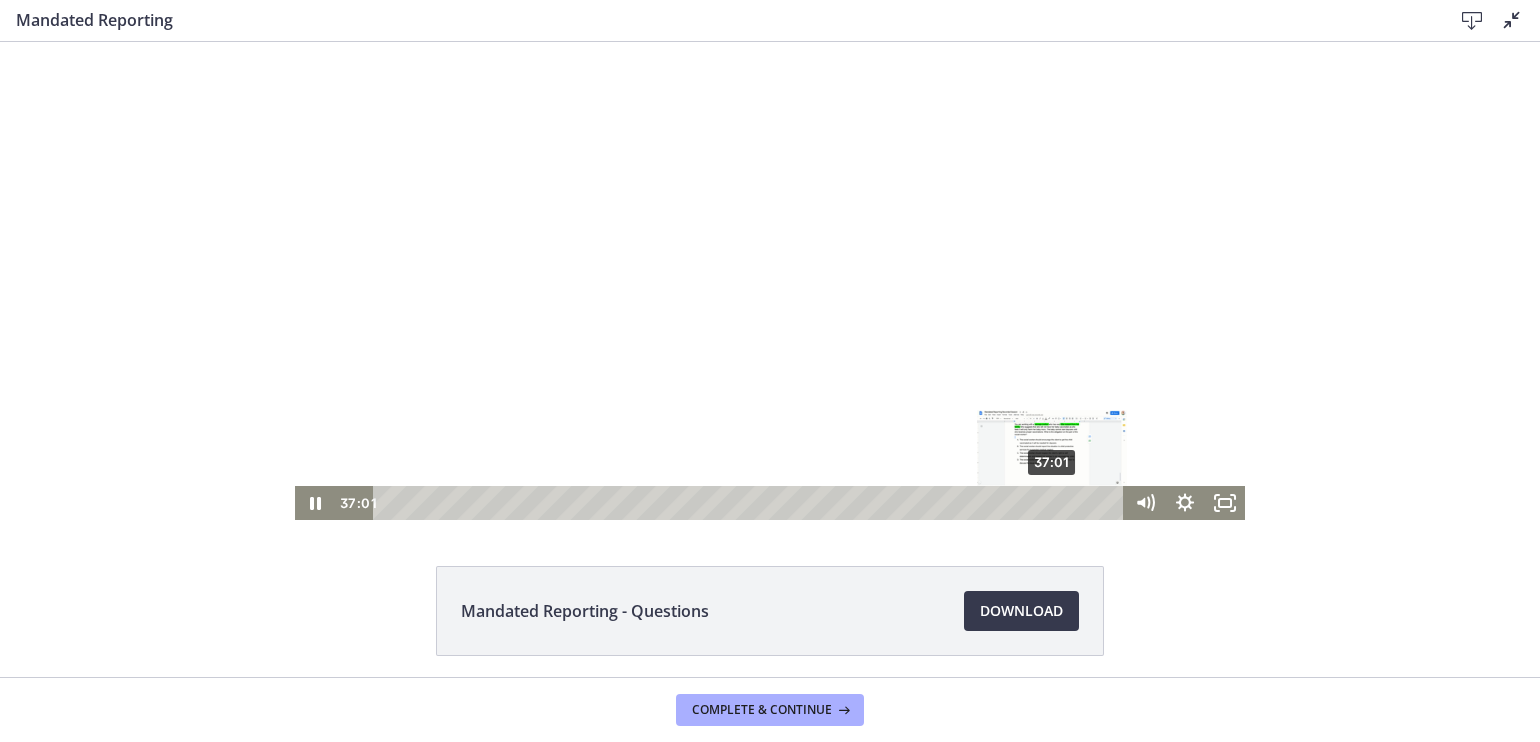 click on "37:01" at bounding box center (751, 503) 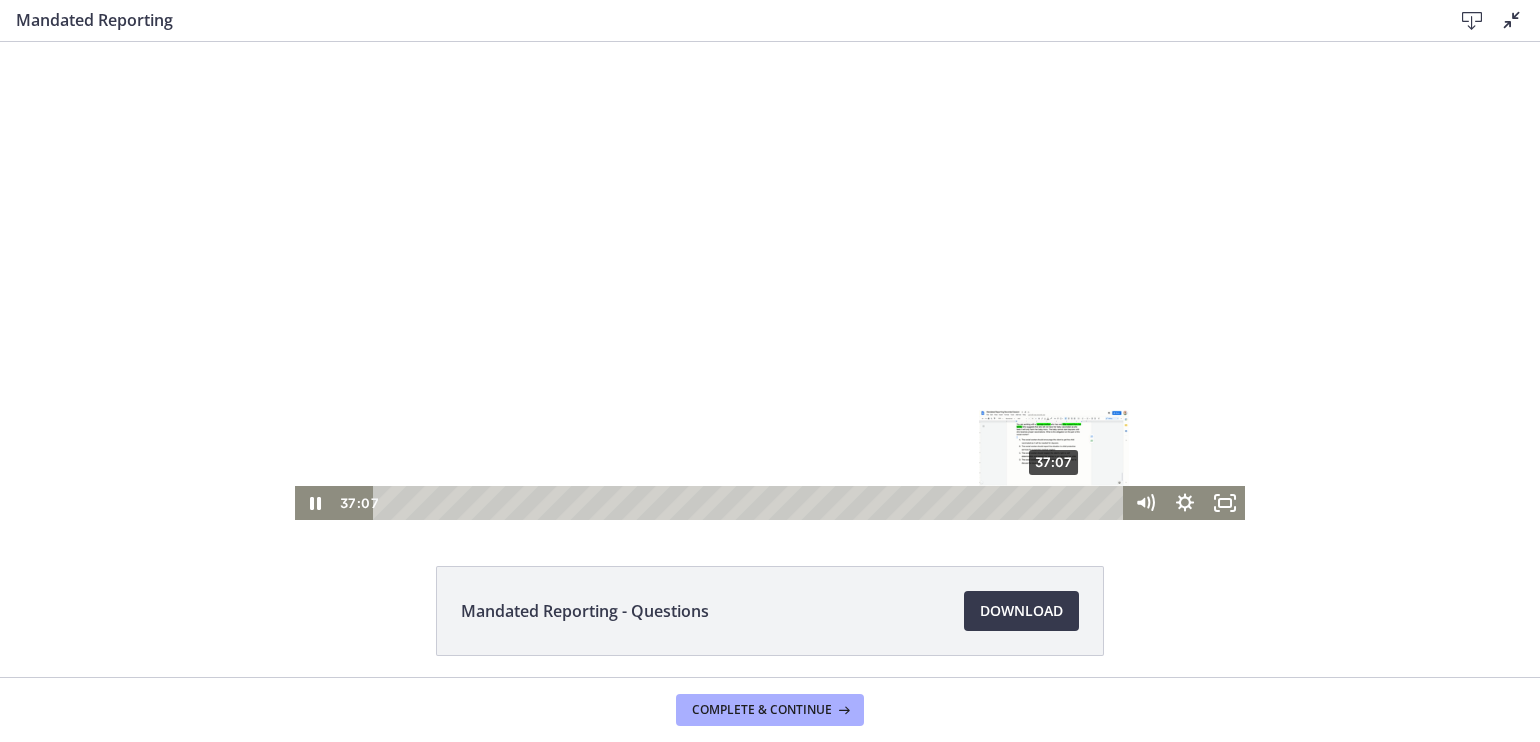 drag, startPoint x: 1039, startPoint y: 500, endPoint x: 1051, endPoint y: 500, distance: 12 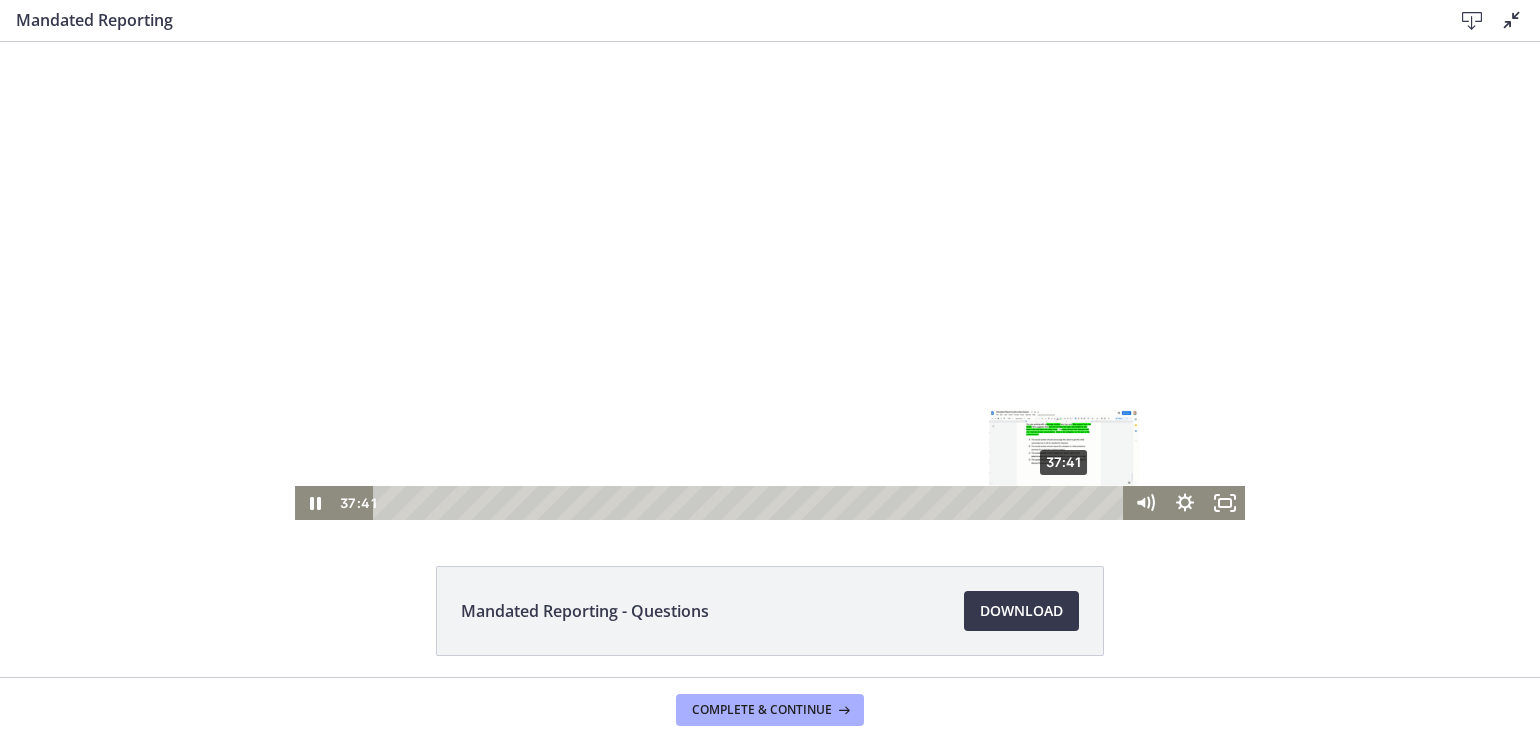 click at bounding box center (1063, 502) 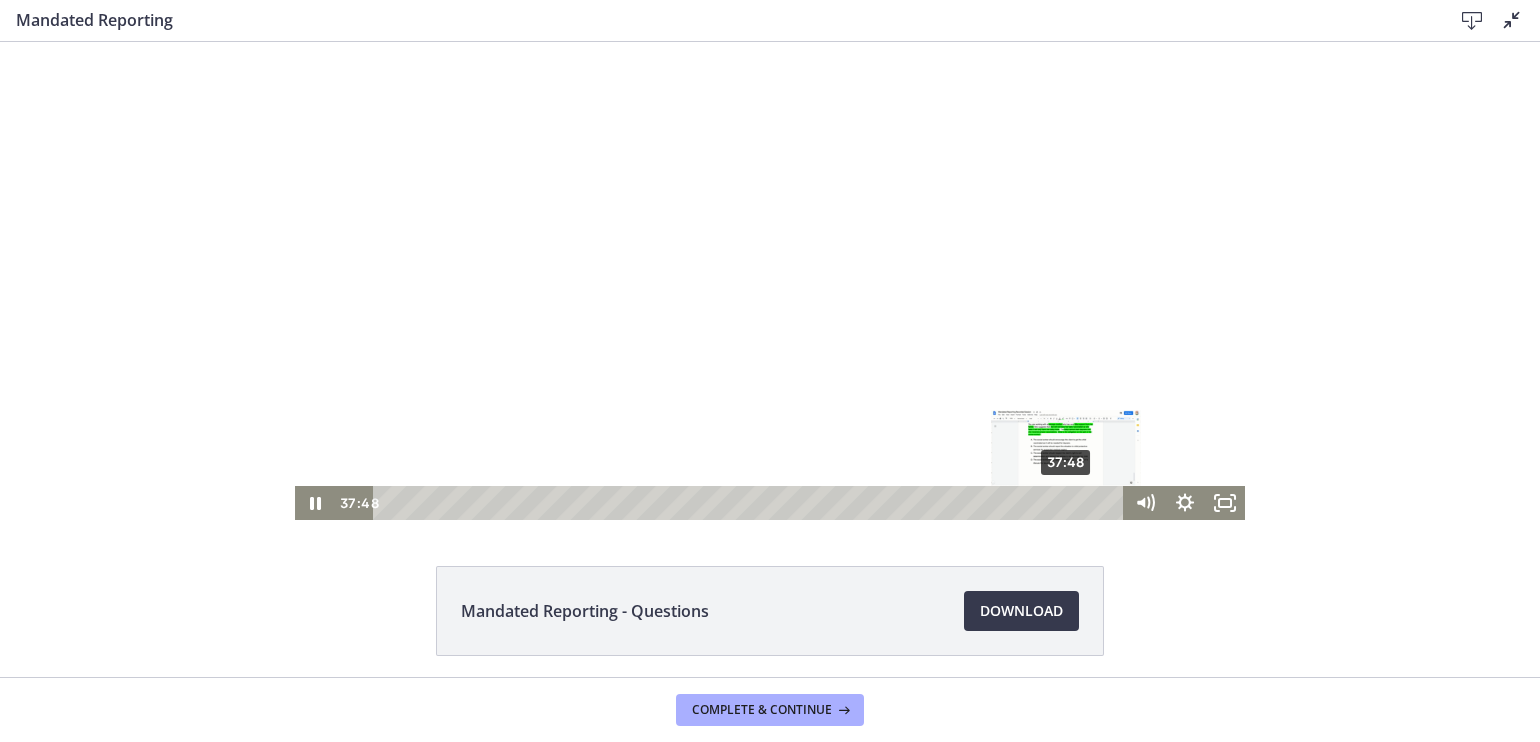 click at bounding box center [1065, 502] 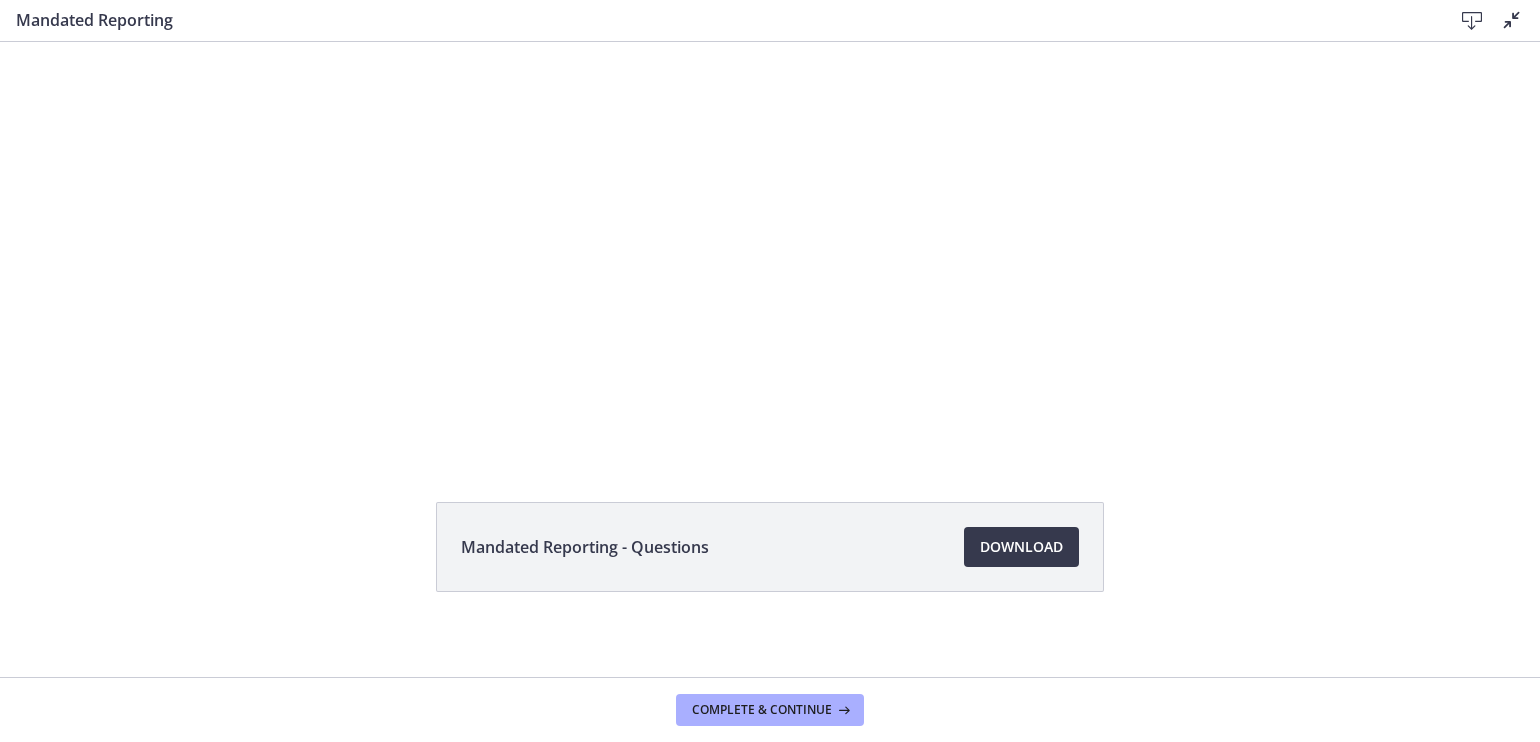 scroll, scrollTop: 74, scrollLeft: 0, axis: vertical 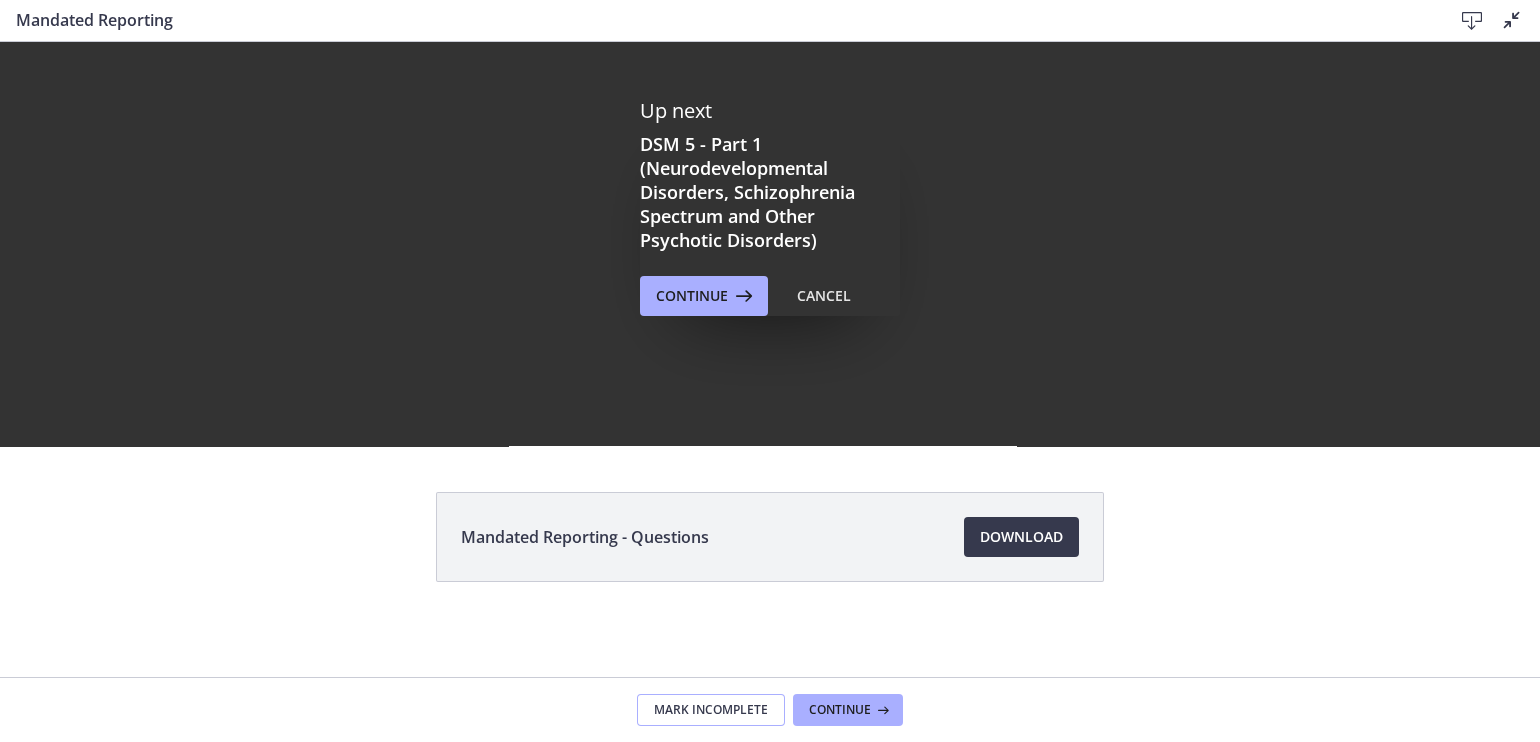 click on "Mark Incomplete" at bounding box center [711, 710] 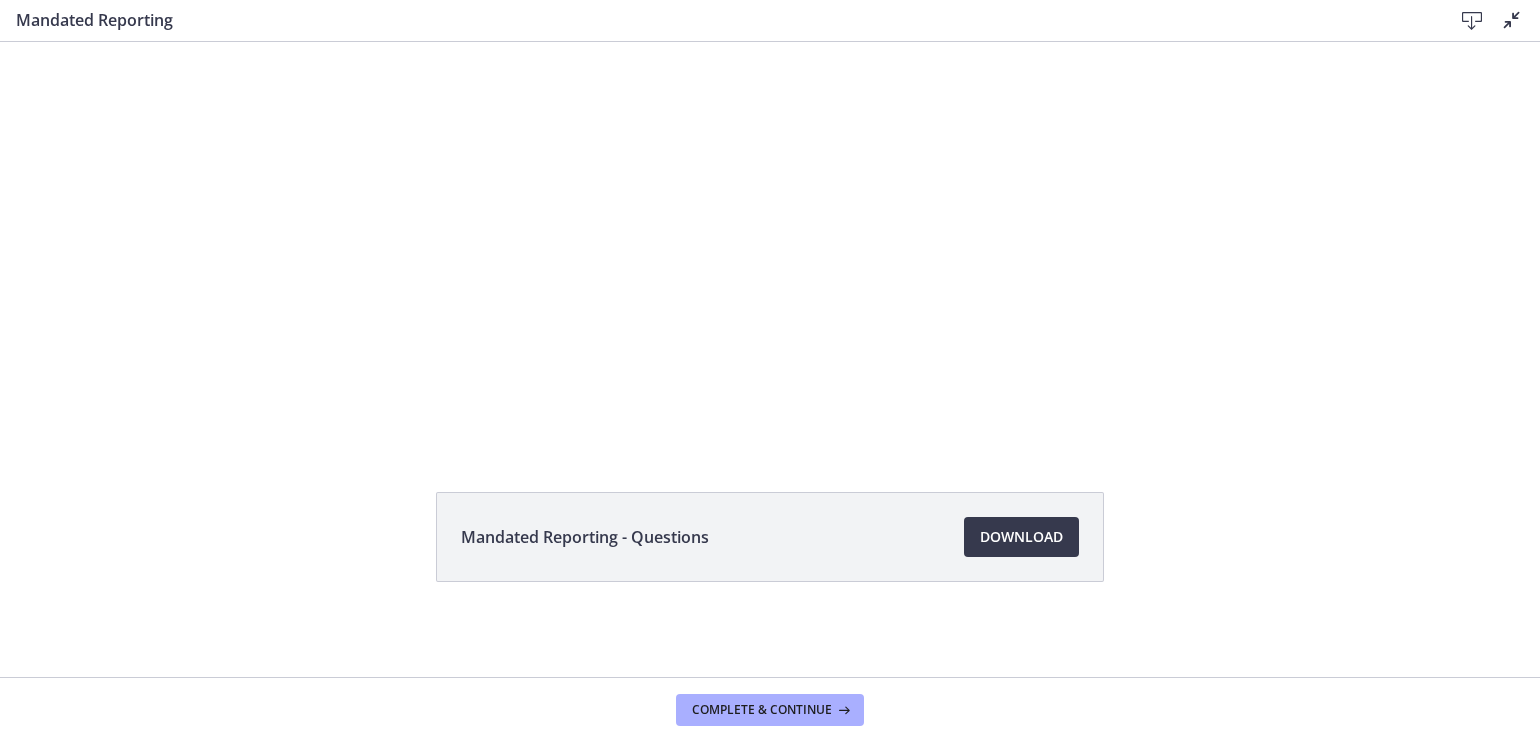scroll, scrollTop: 0, scrollLeft: 0, axis: both 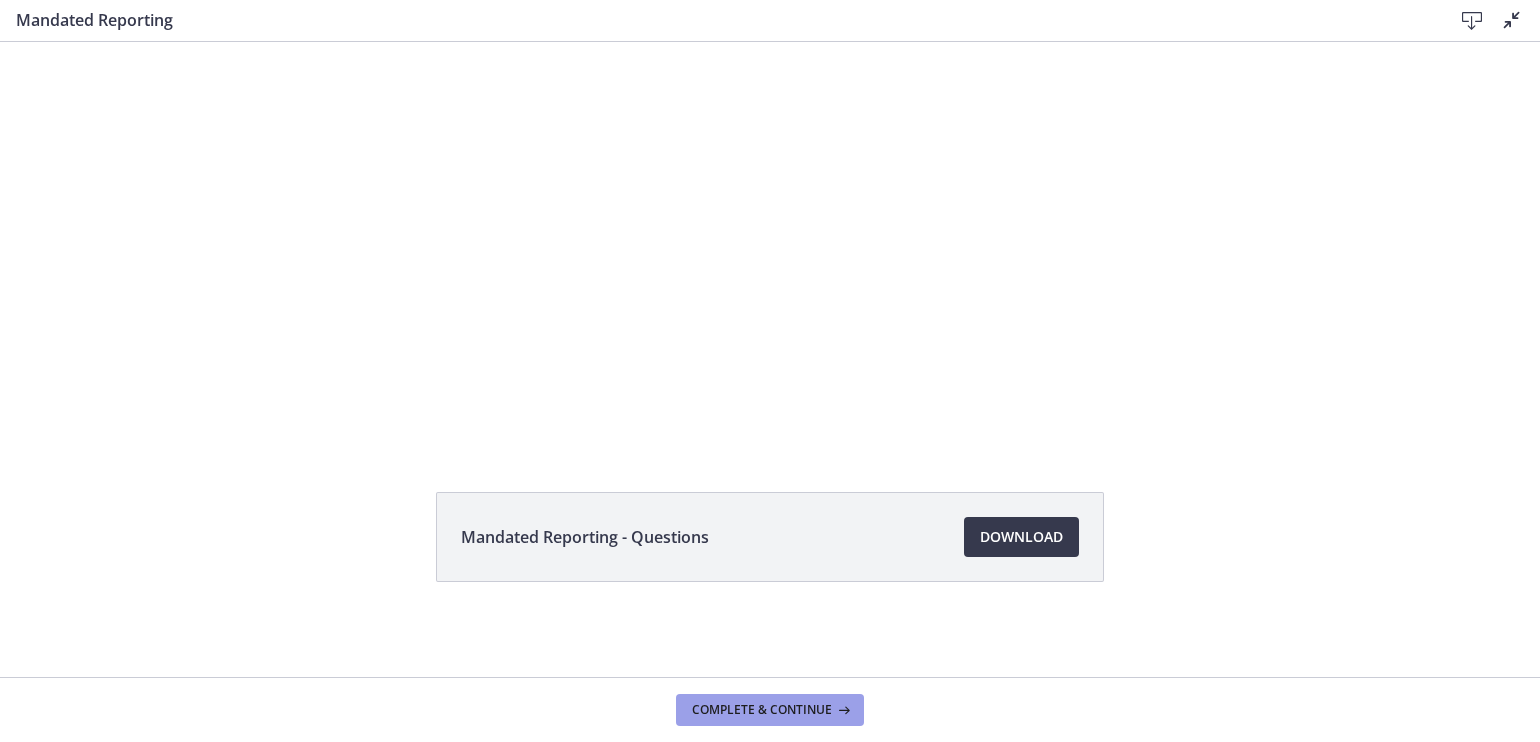 click on "Complete & continue" at bounding box center (770, 710) 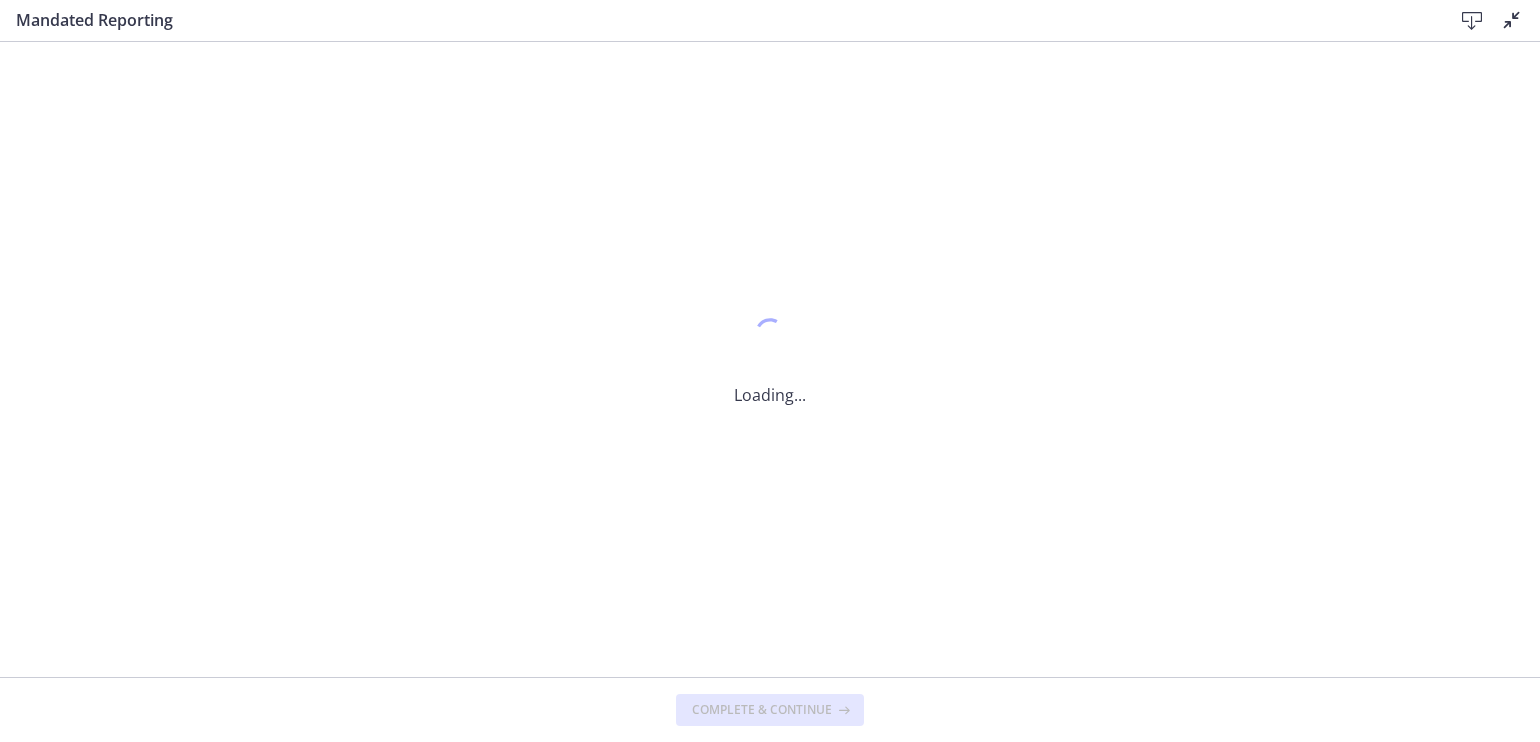 scroll, scrollTop: 0, scrollLeft: 0, axis: both 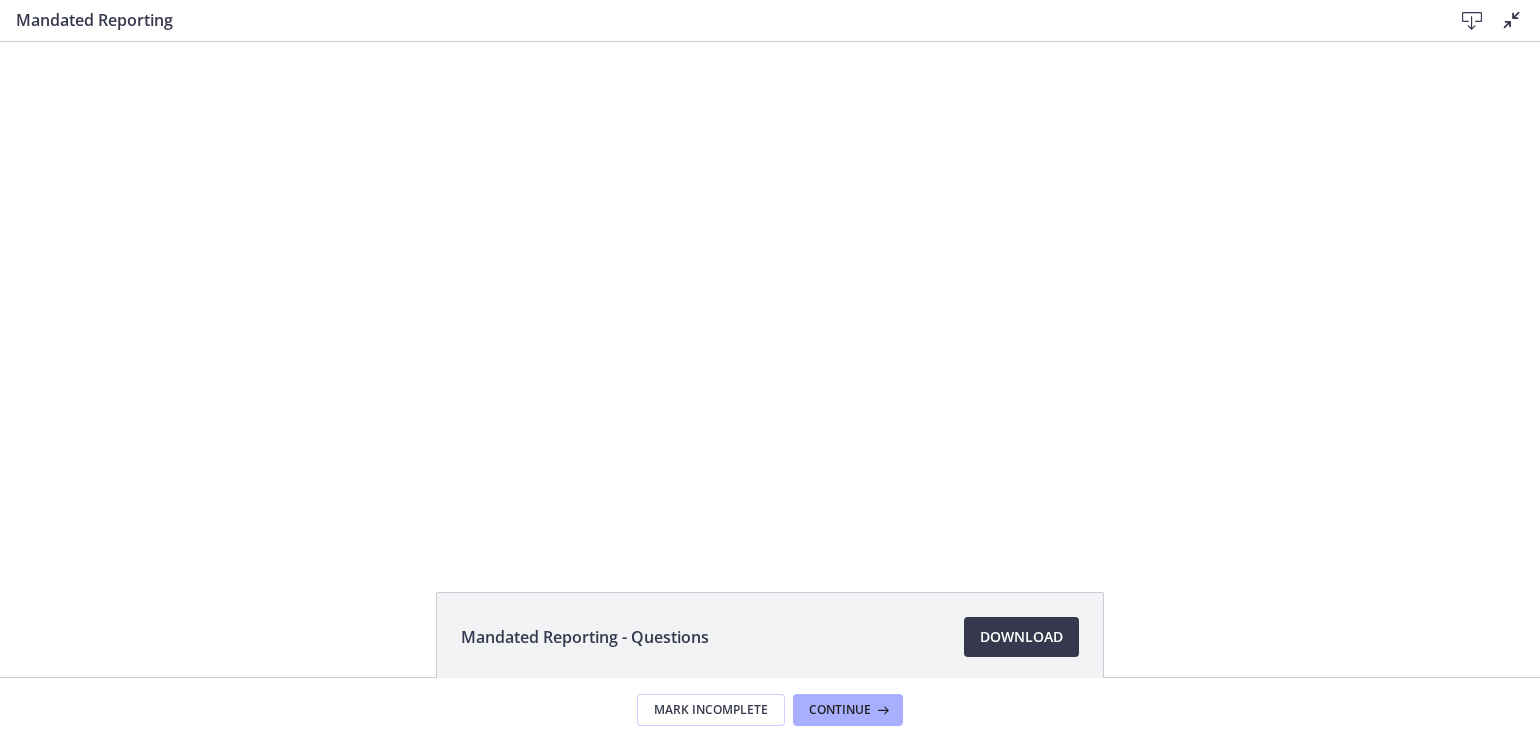 drag, startPoint x: 1525, startPoint y: 199, endPoint x: 1515, endPoint y: 109, distance: 90.55385 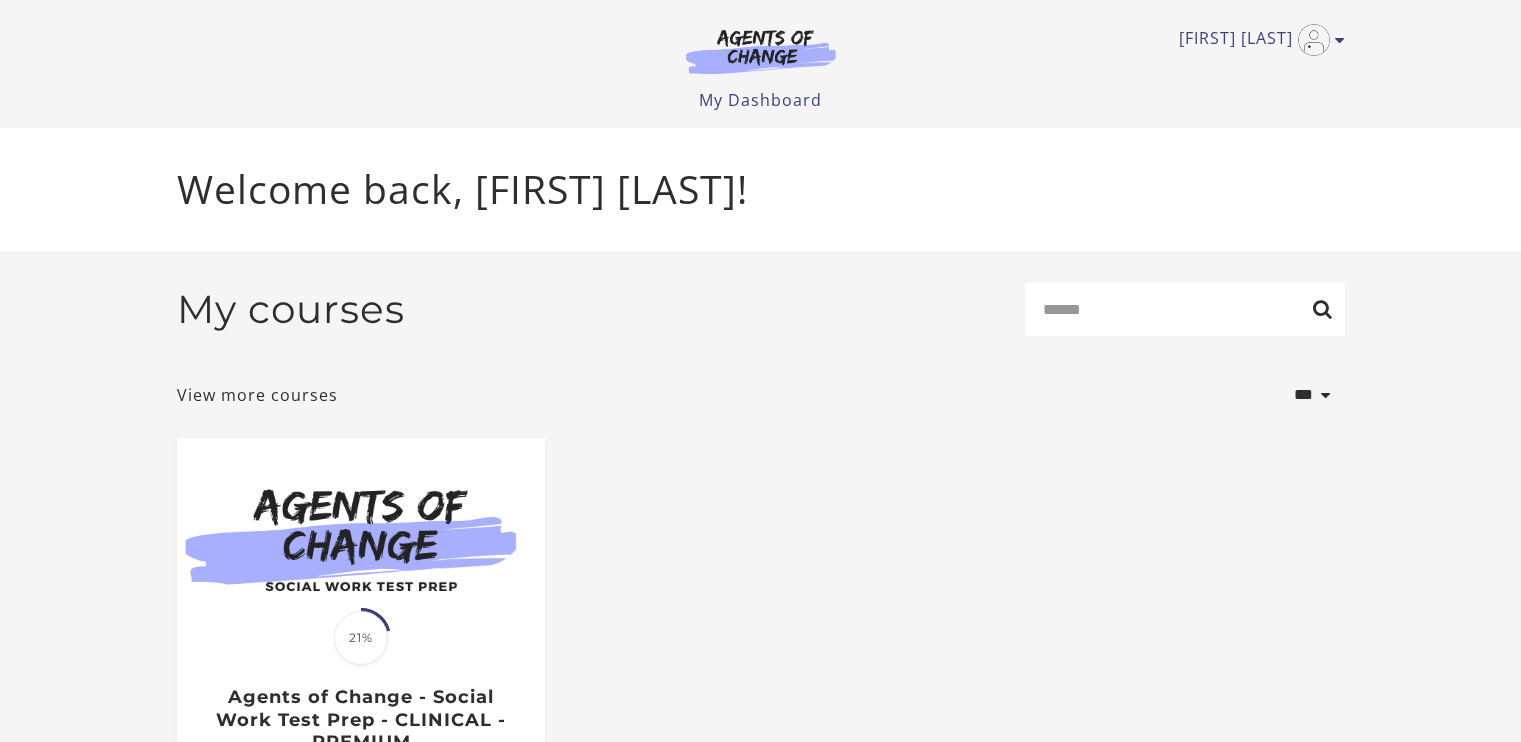 scroll, scrollTop: 0, scrollLeft: 0, axis: both 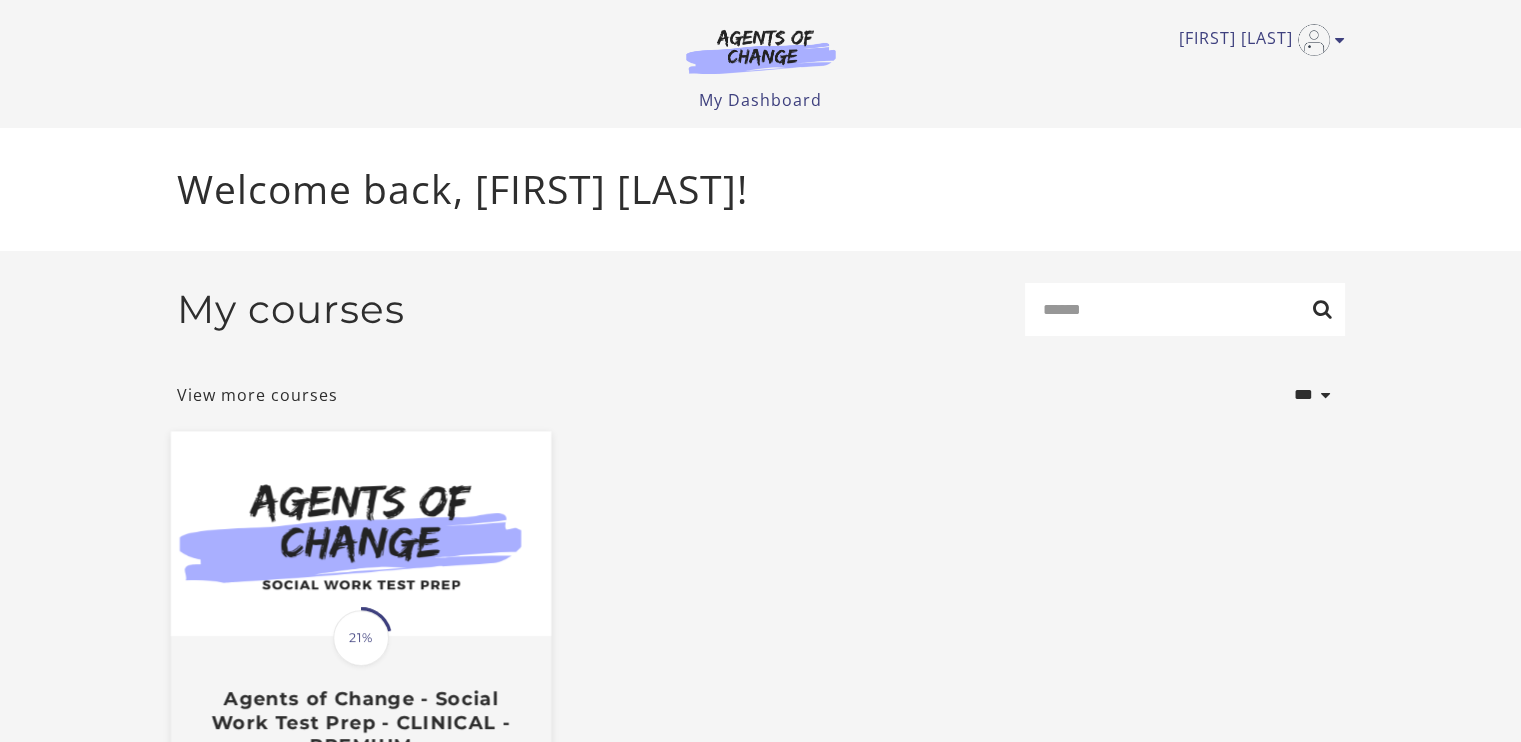 click on "Translation missing: en.liquid.partials.dashboard_course_card.progress_description: 21%
21%" at bounding box center [361, 638] 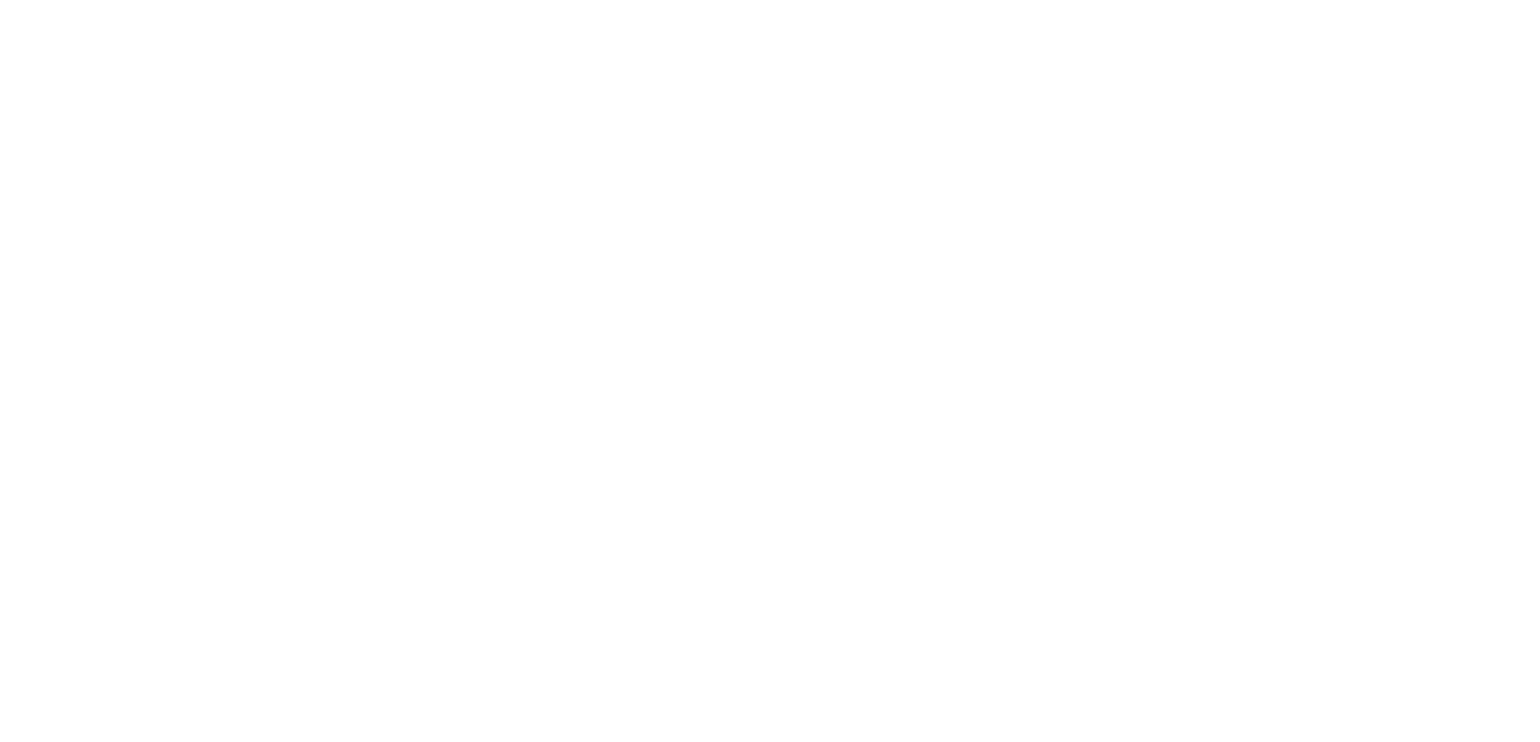 scroll, scrollTop: 0, scrollLeft: 0, axis: both 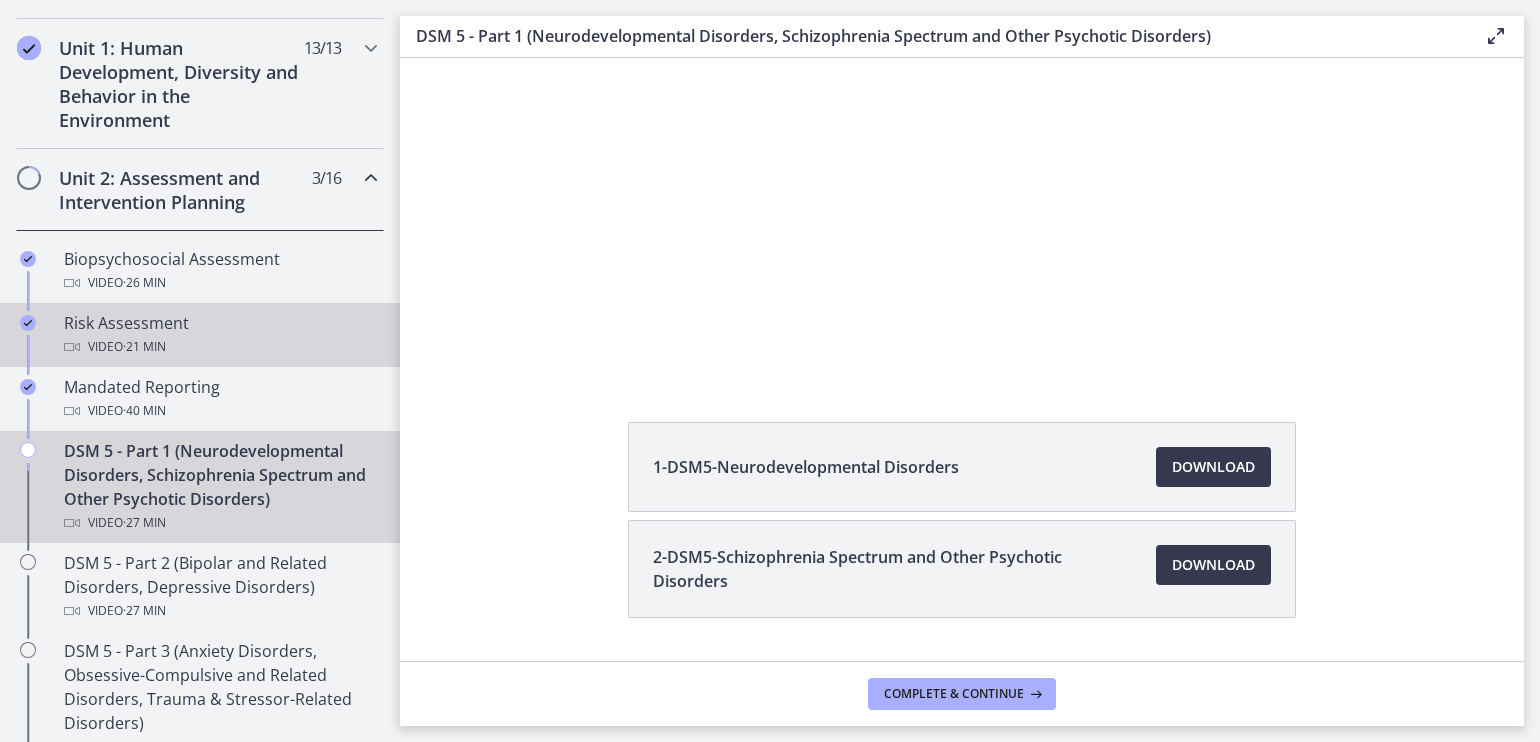 click on "Risk Assessment
Video
·  21 min" at bounding box center [220, 335] 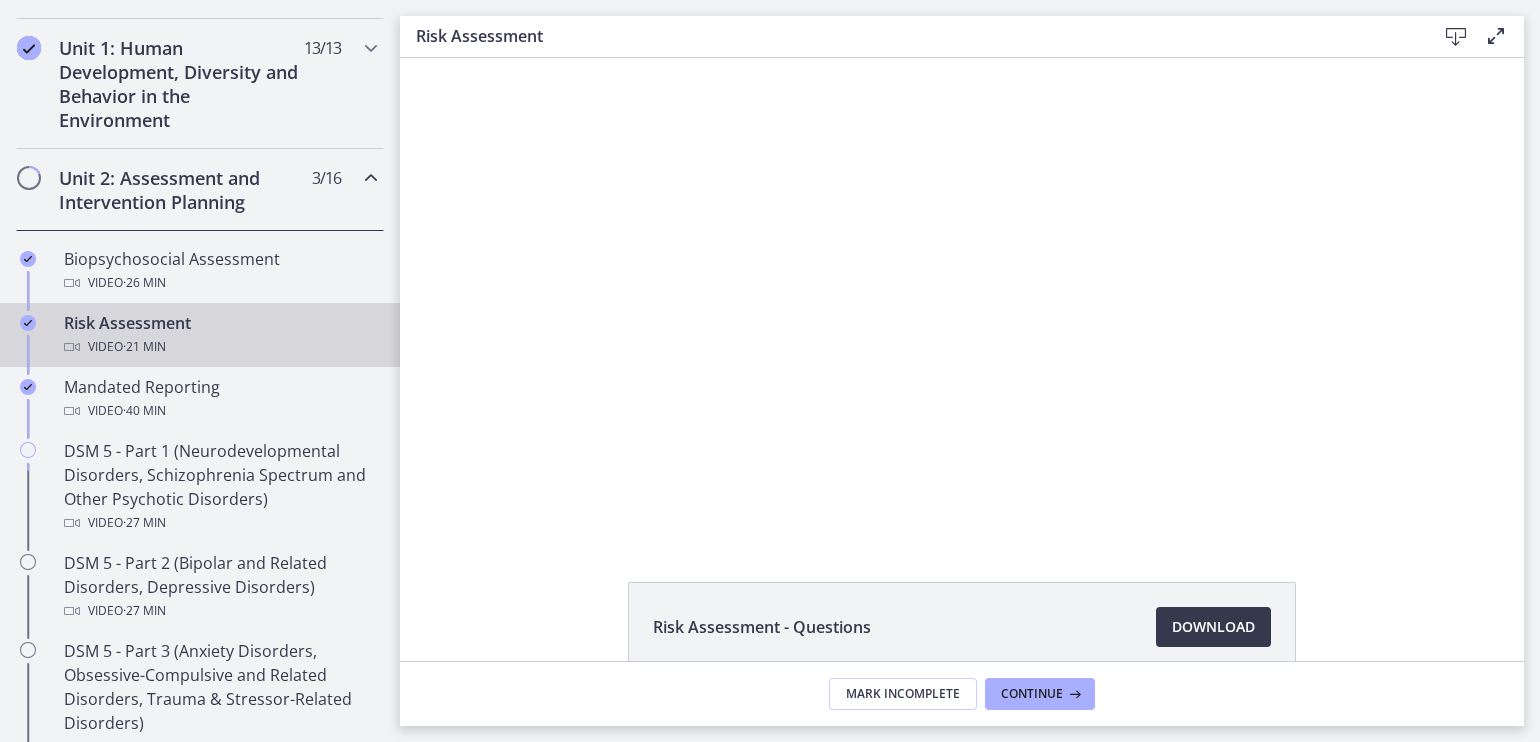 scroll, scrollTop: 0, scrollLeft: 0, axis: both 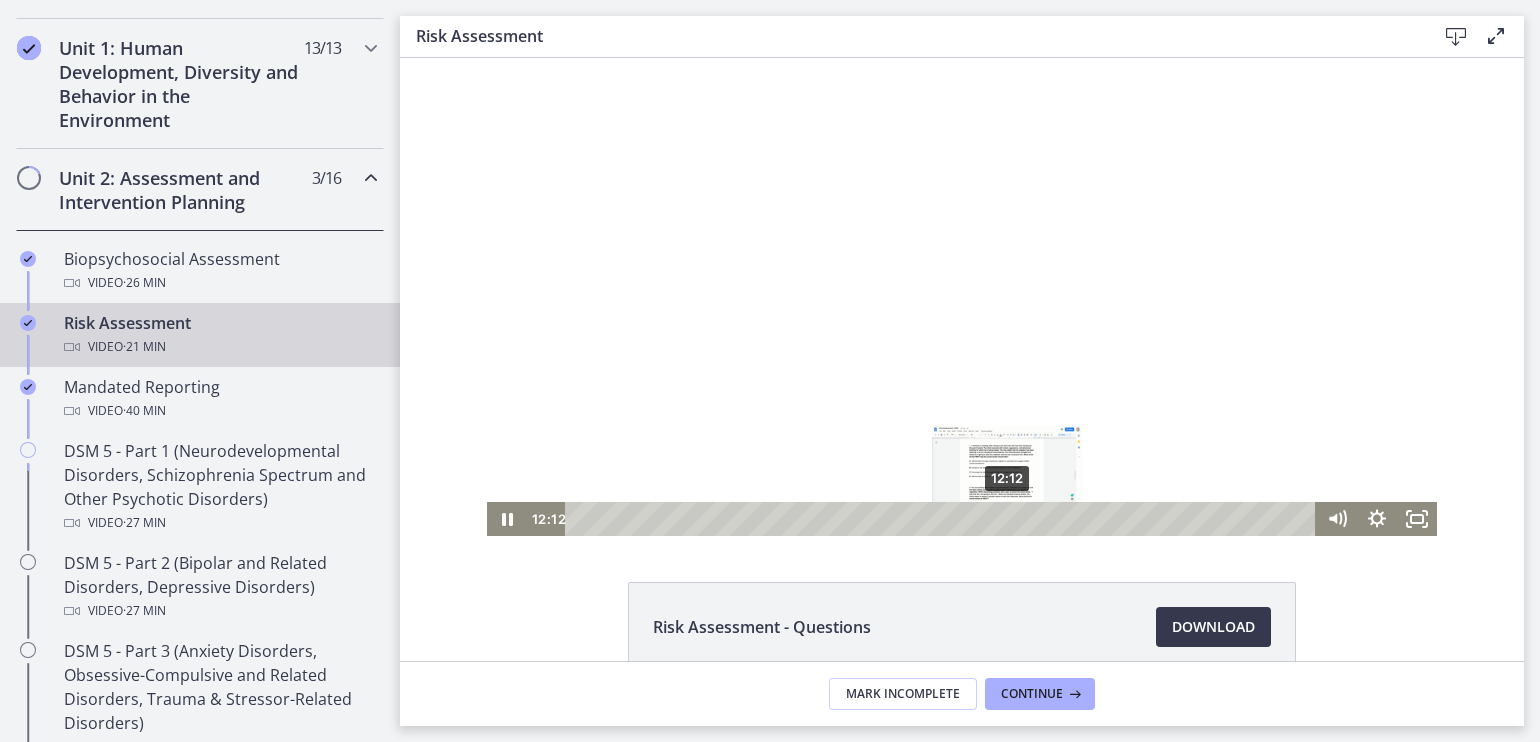 click on "12:12" at bounding box center [943, 519] 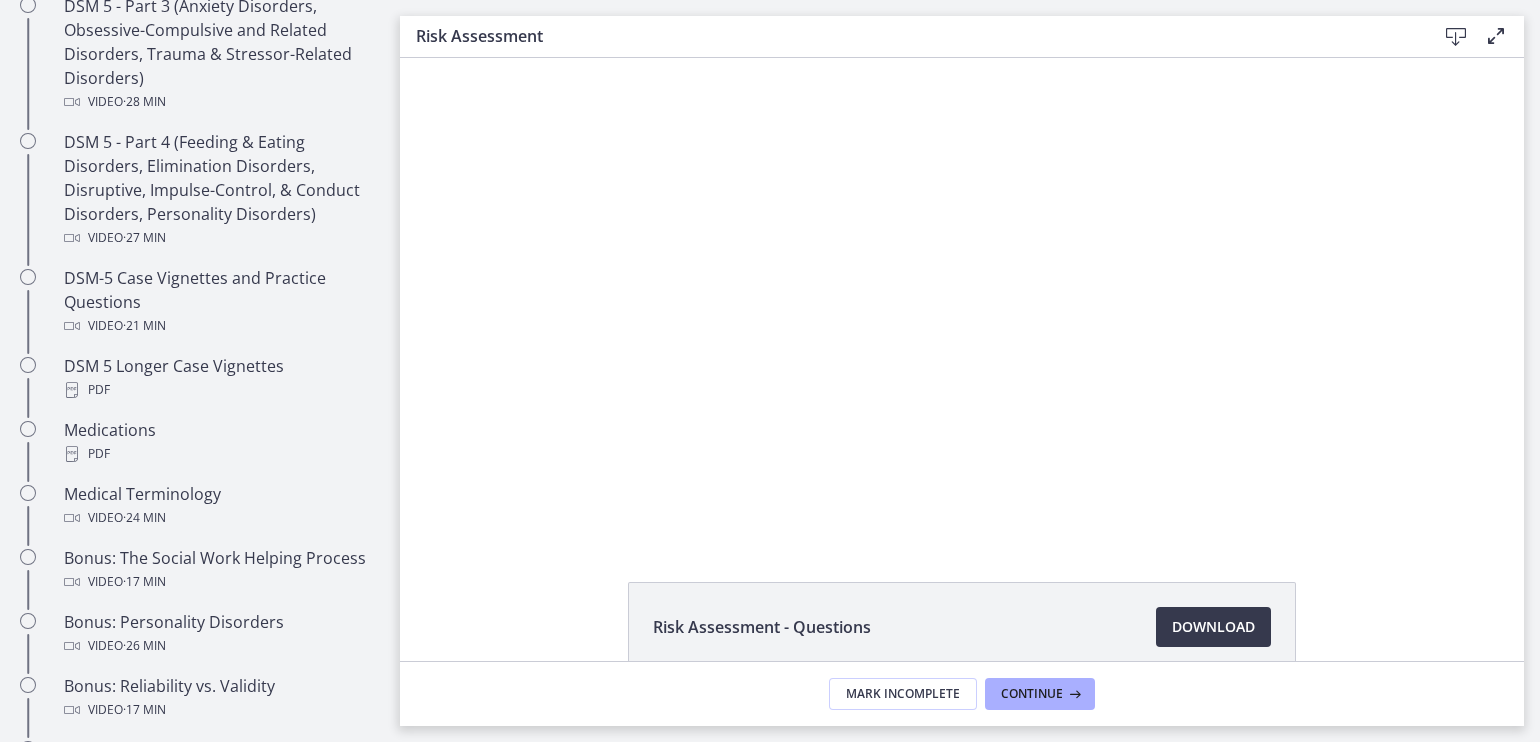 scroll, scrollTop: 1200, scrollLeft: 0, axis: vertical 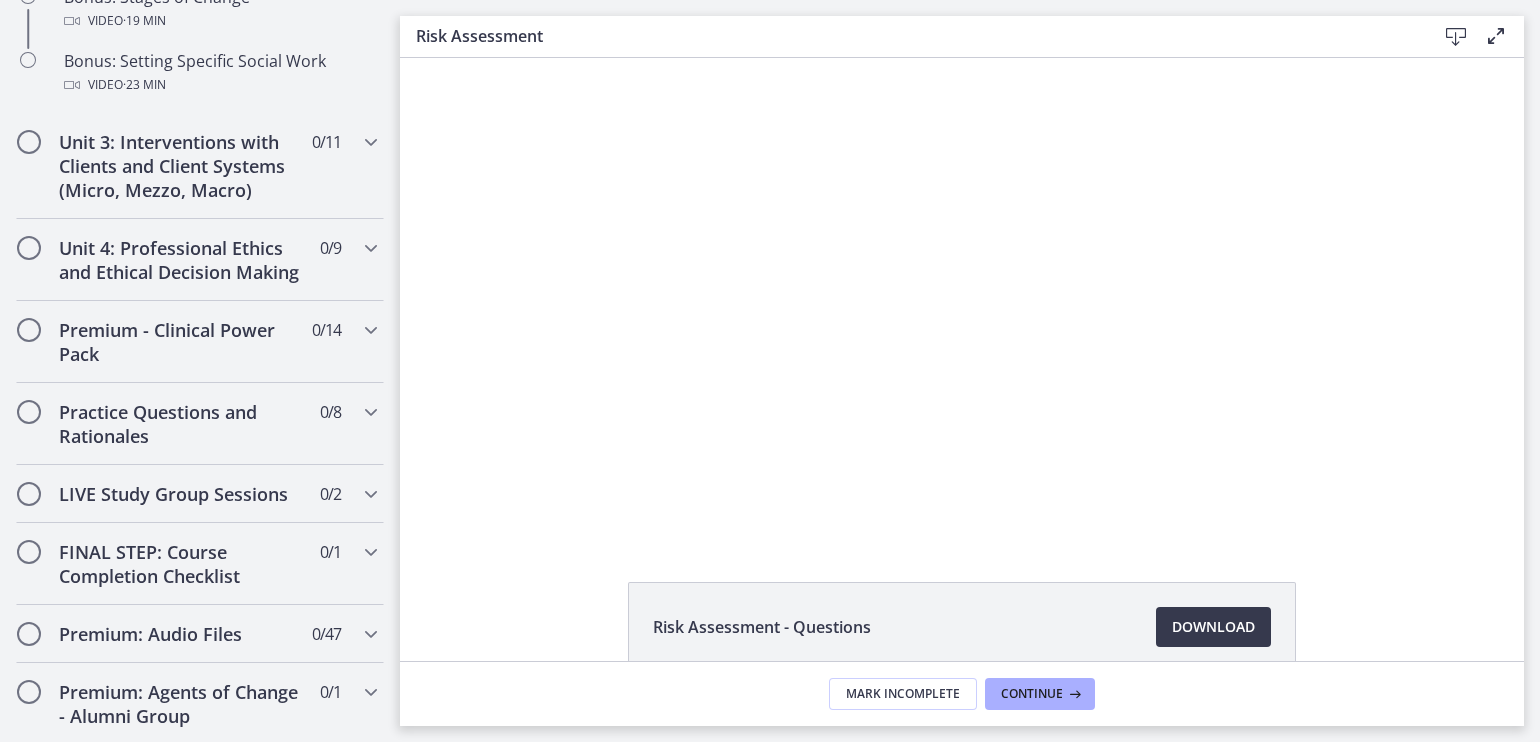 drag, startPoint x: 390, startPoint y: 206, endPoint x: 29, endPoint y: 439, distance: 429.66266 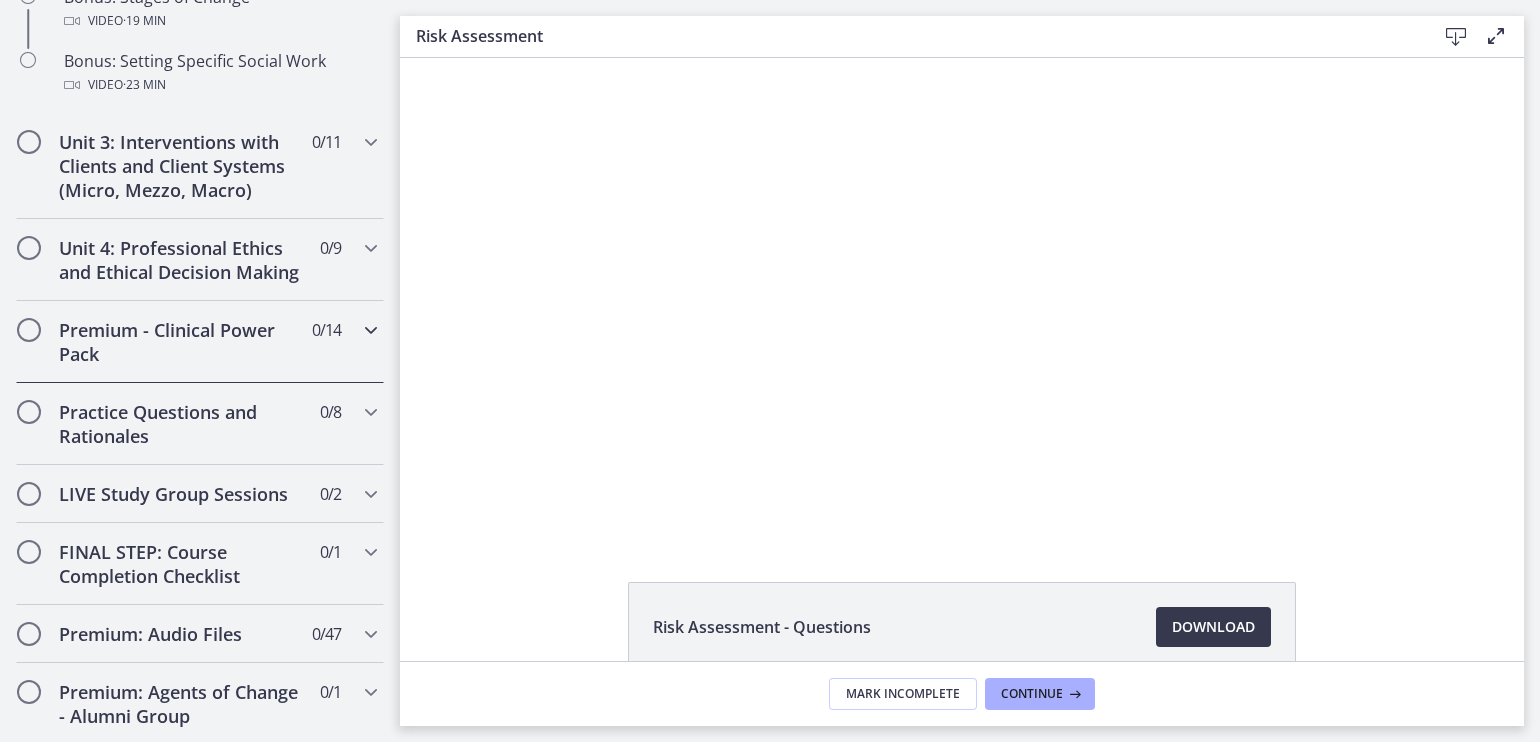 click at bounding box center [371, 330] 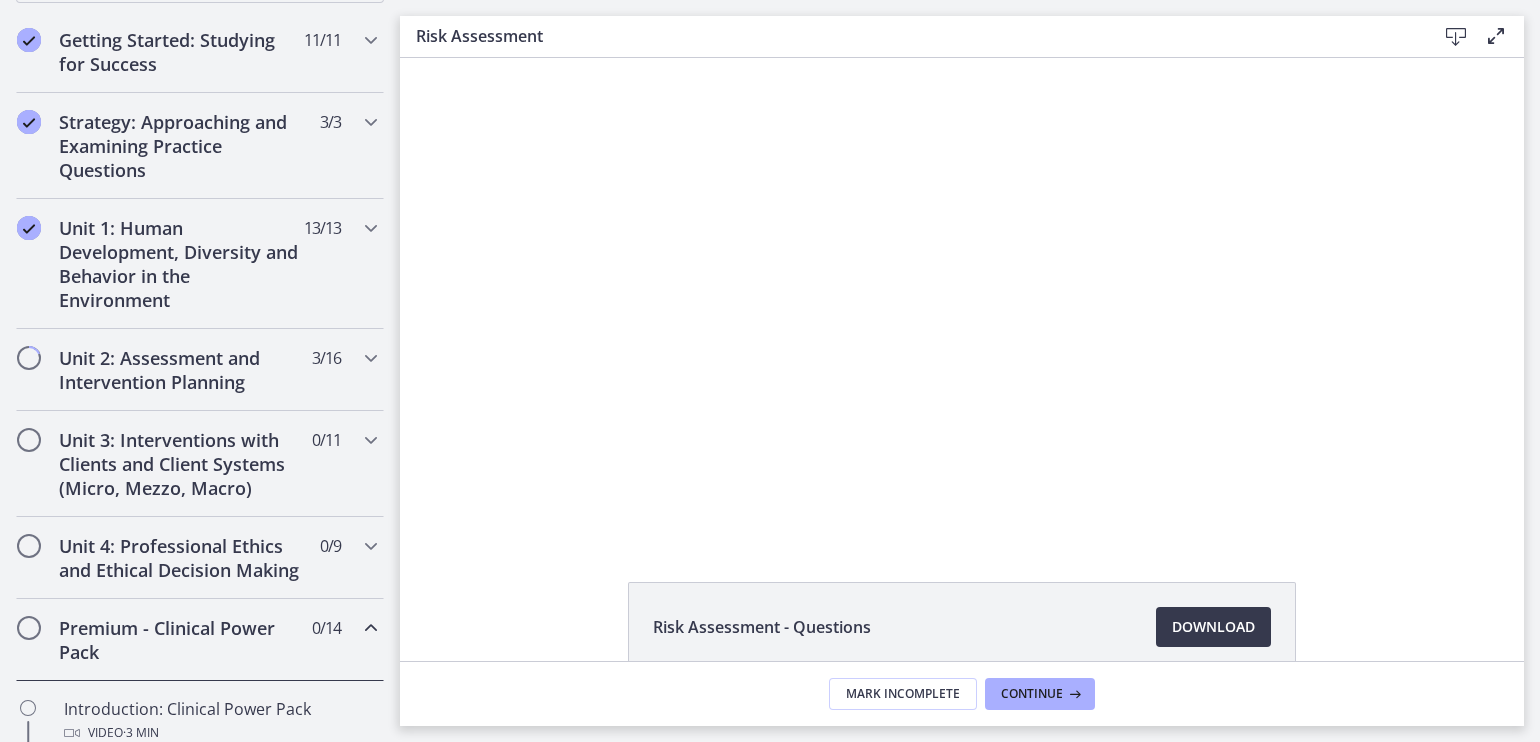 scroll, scrollTop: 348, scrollLeft: 0, axis: vertical 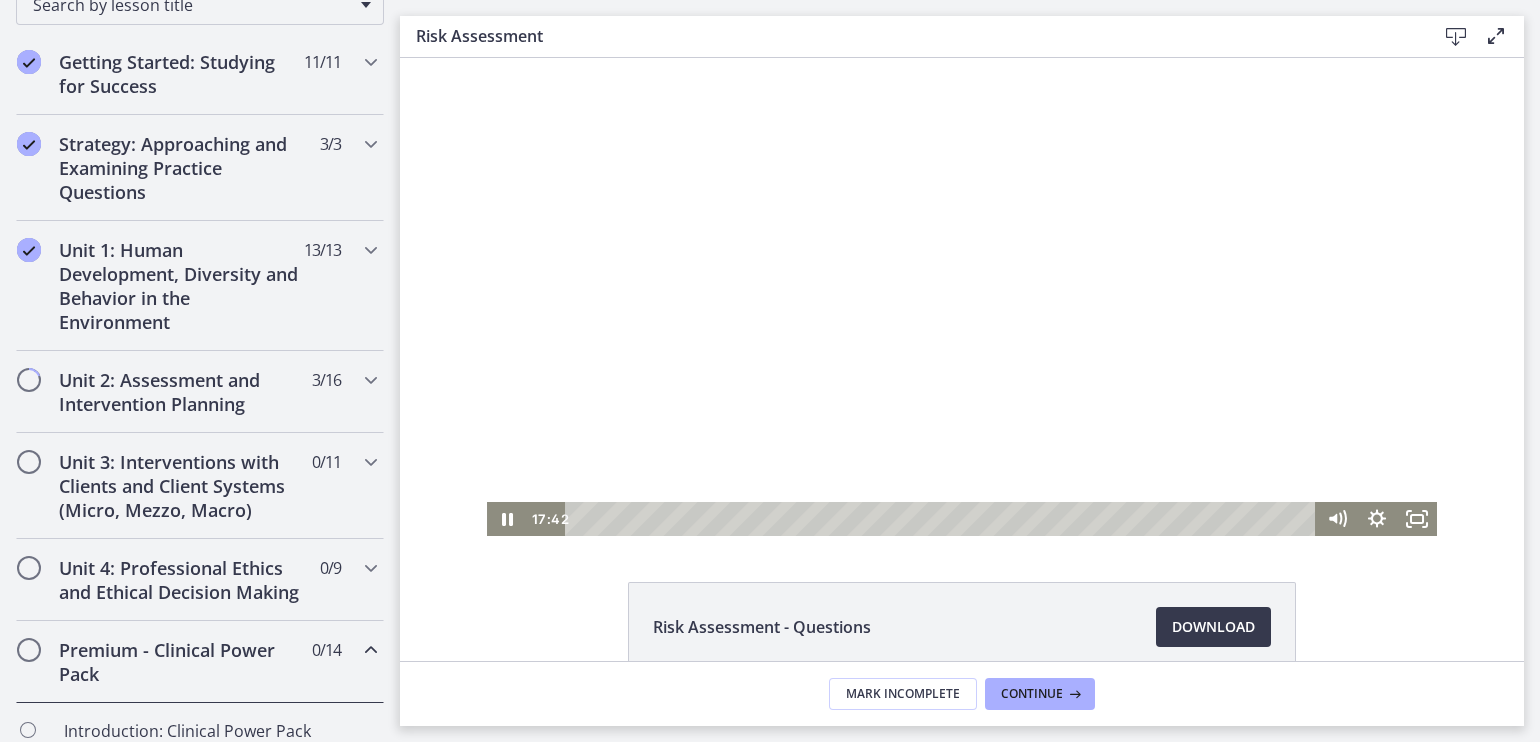click at bounding box center [962, 297] 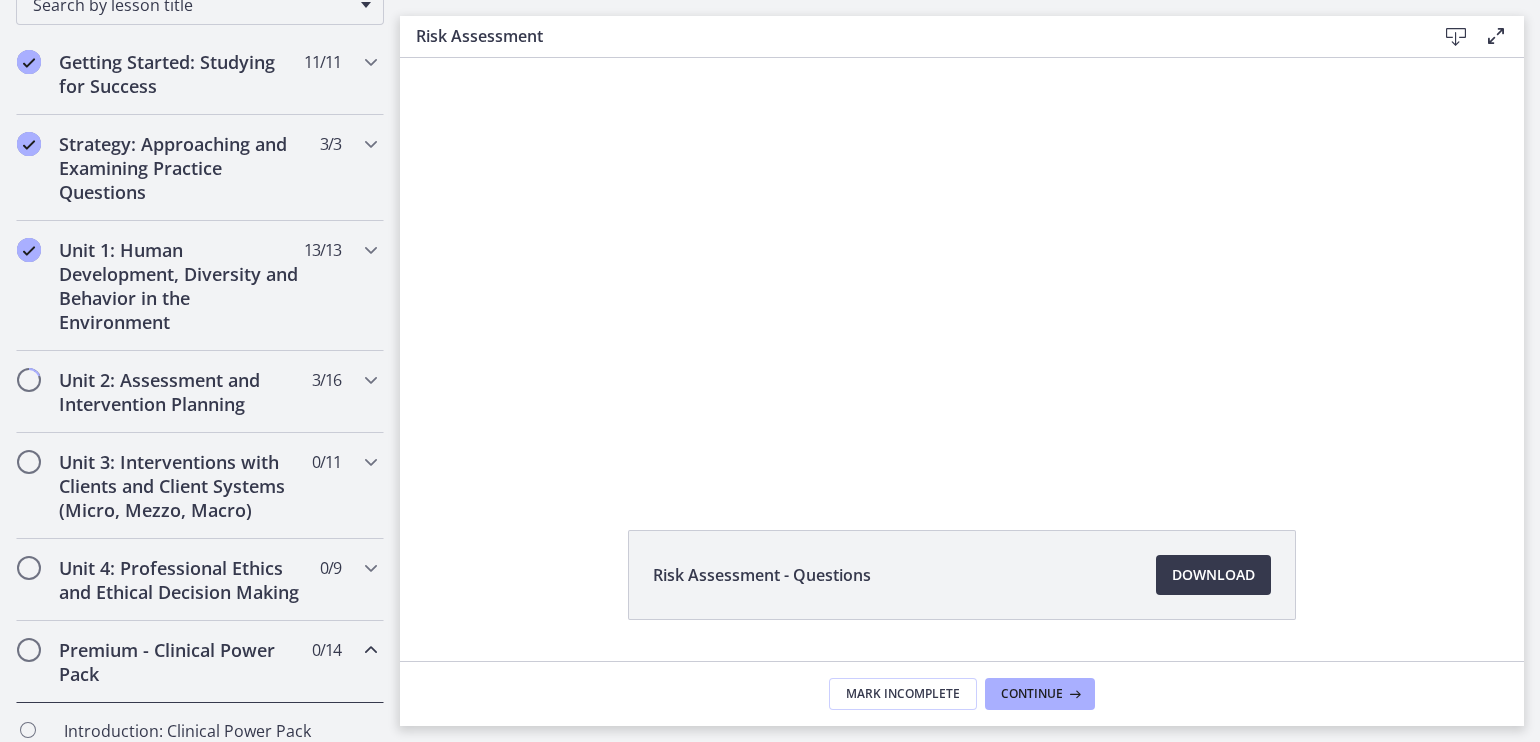 scroll, scrollTop: 54, scrollLeft: 0, axis: vertical 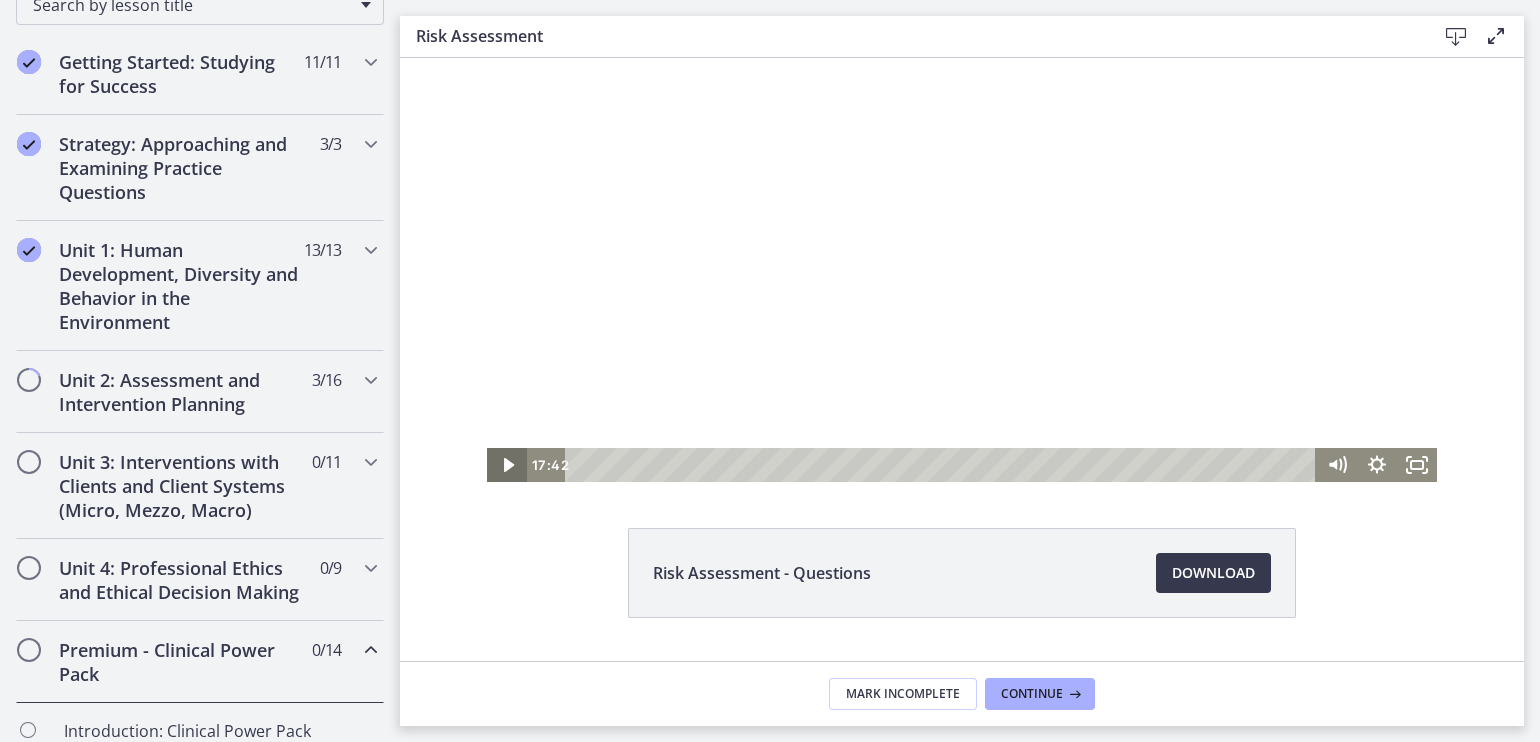 click 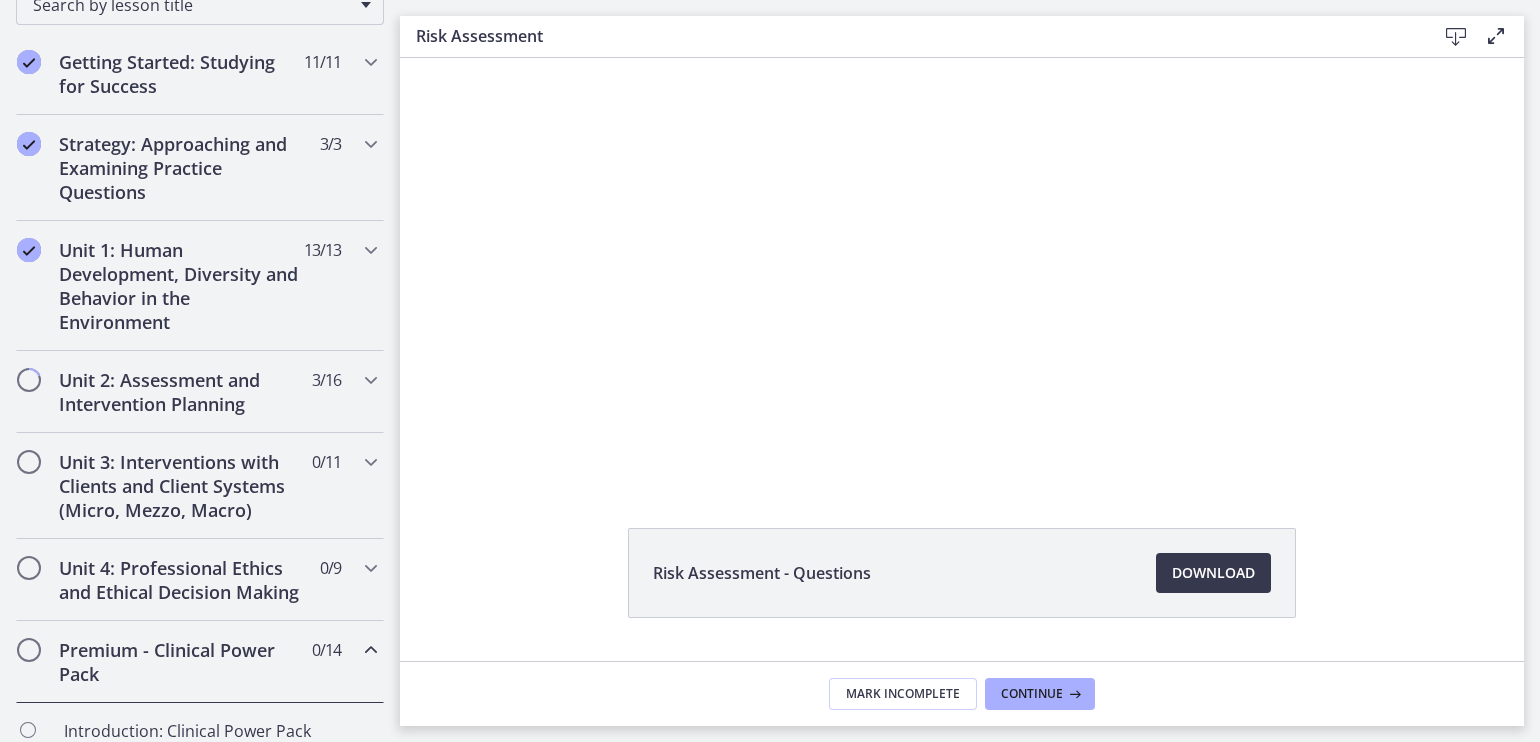 drag, startPoint x: 412, startPoint y: 301, endPoint x: 414, endPoint y: 316, distance: 15.132746 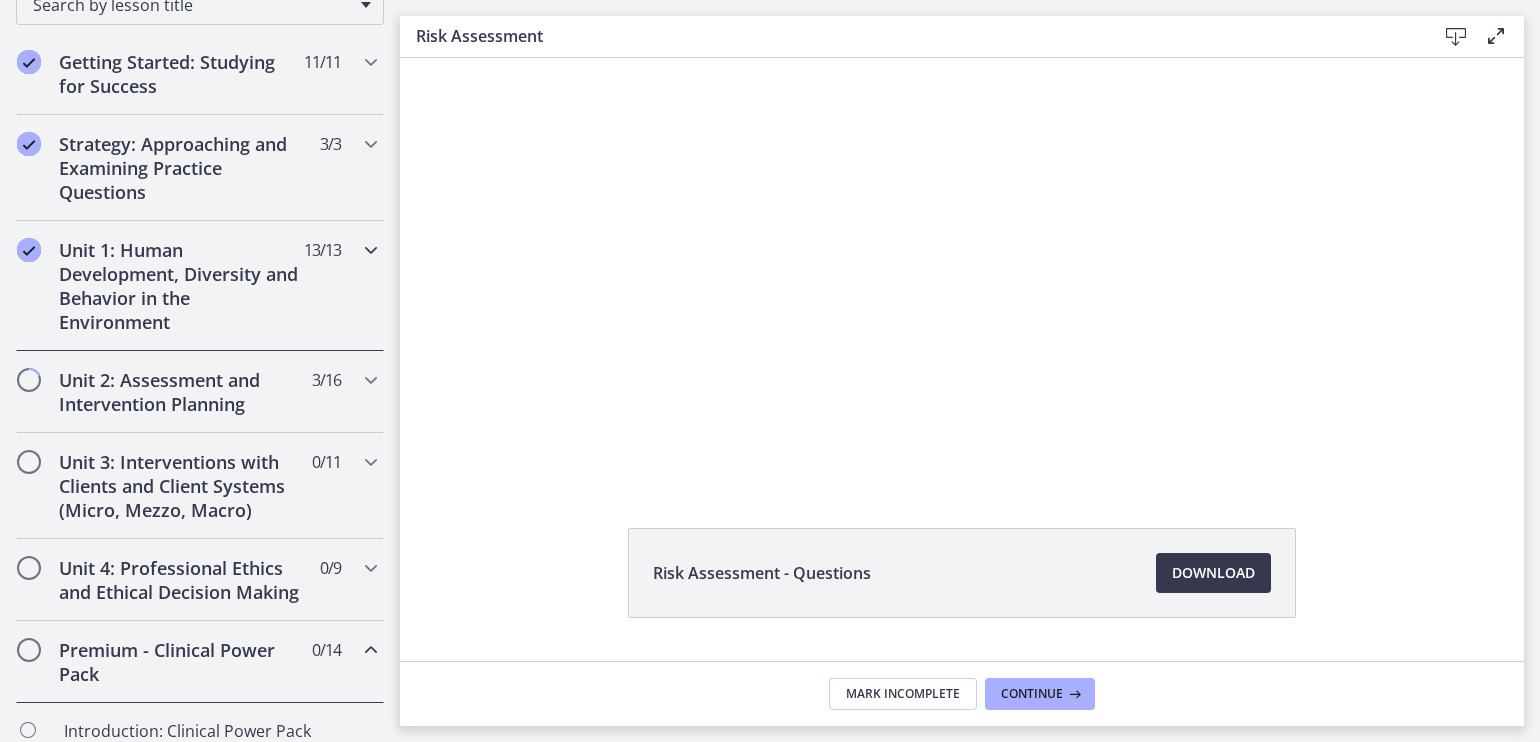 click on "Unit 1: Human Development, Diversity and Behavior in the Environment" at bounding box center [181, 286] 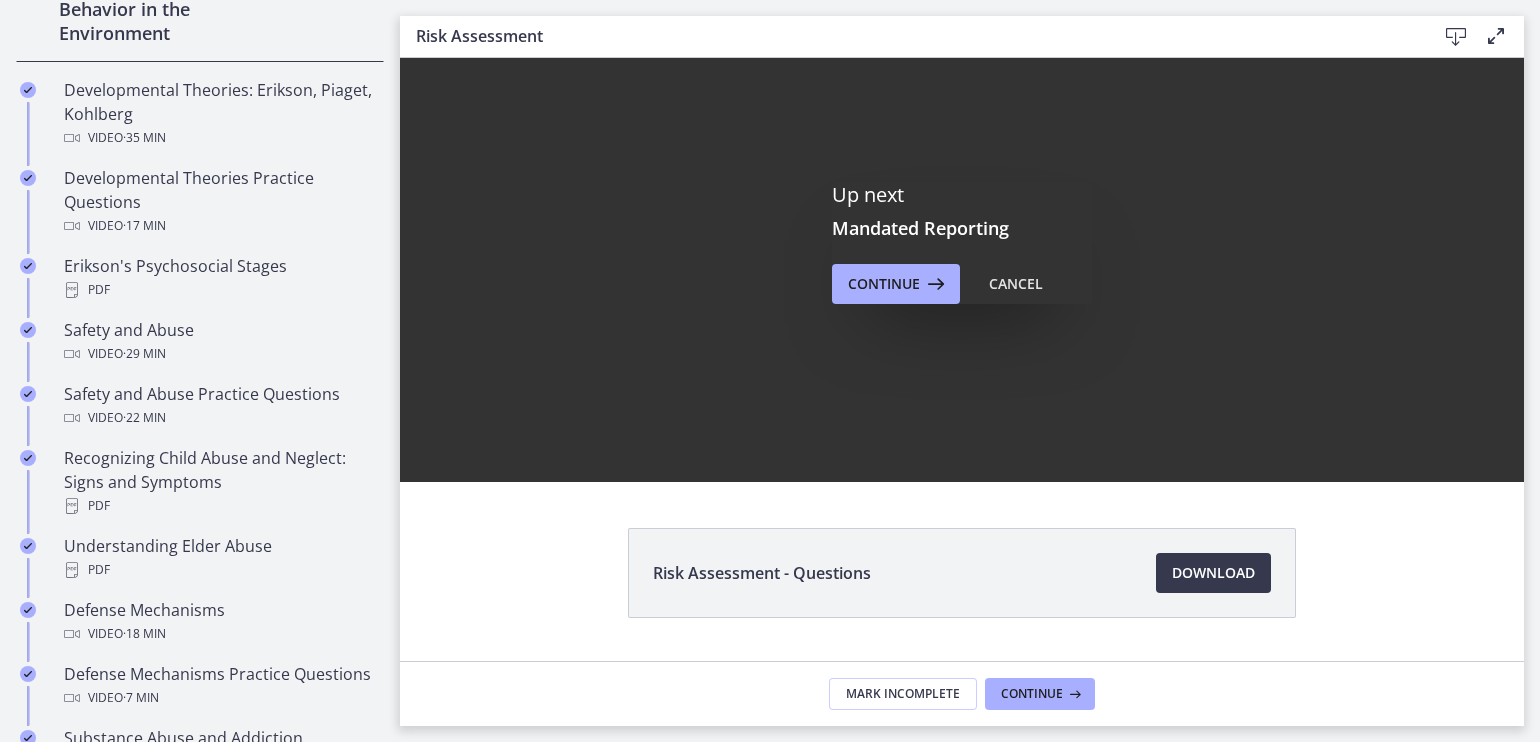 scroll, scrollTop: 0, scrollLeft: 0, axis: both 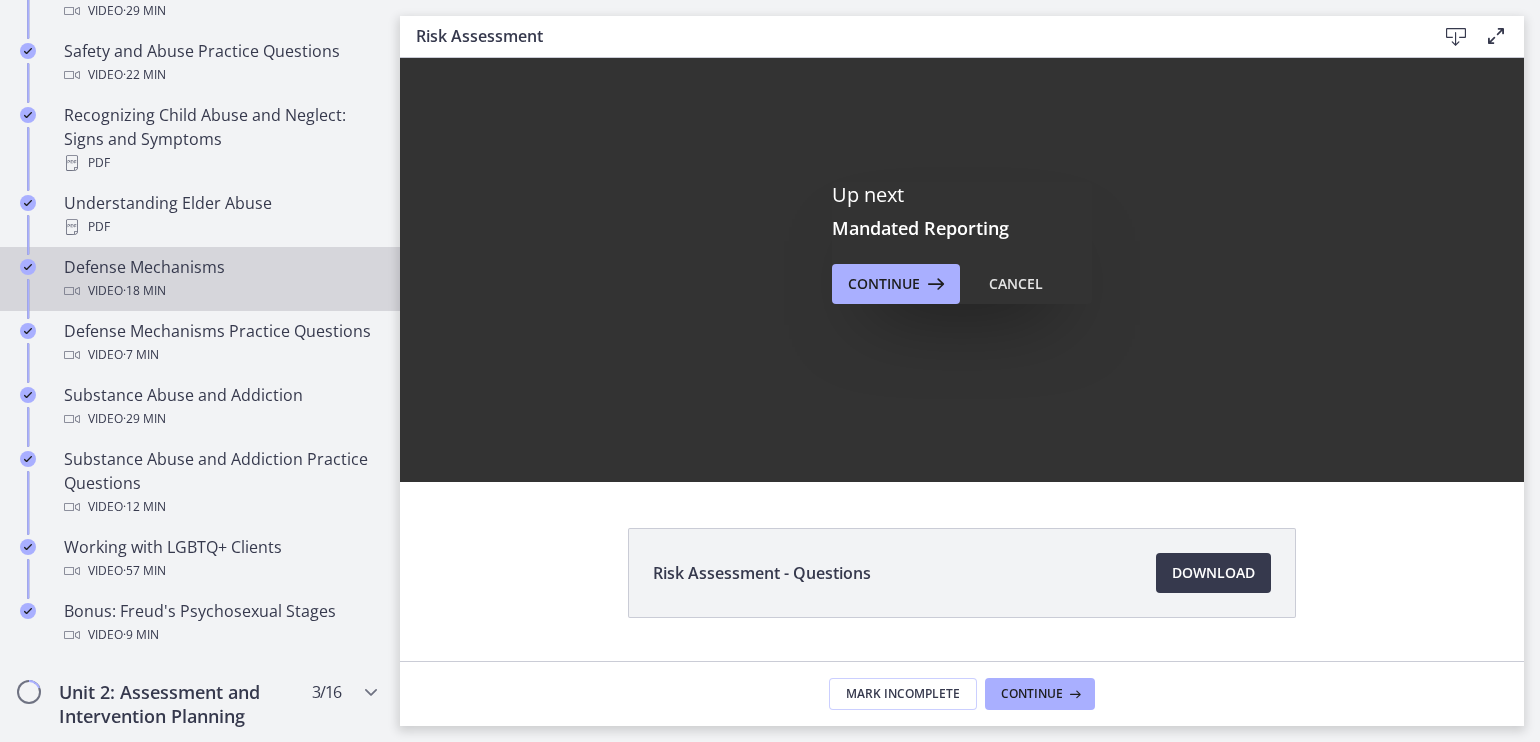 click on "Defense Mechanisms
Video
·  18 min" at bounding box center [220, 279] 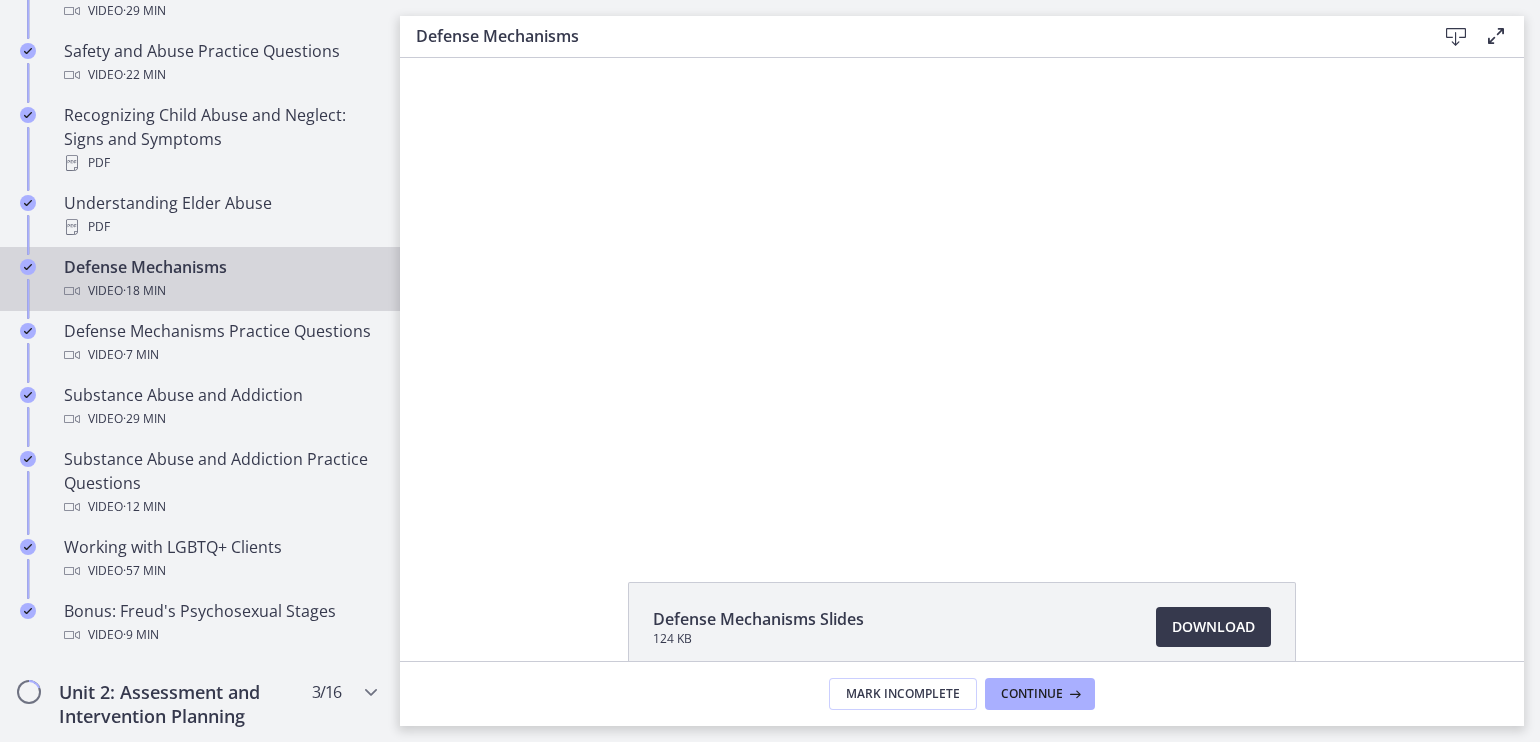 scroll, scrollTop: 0, scrollLeft: 0, axis: both 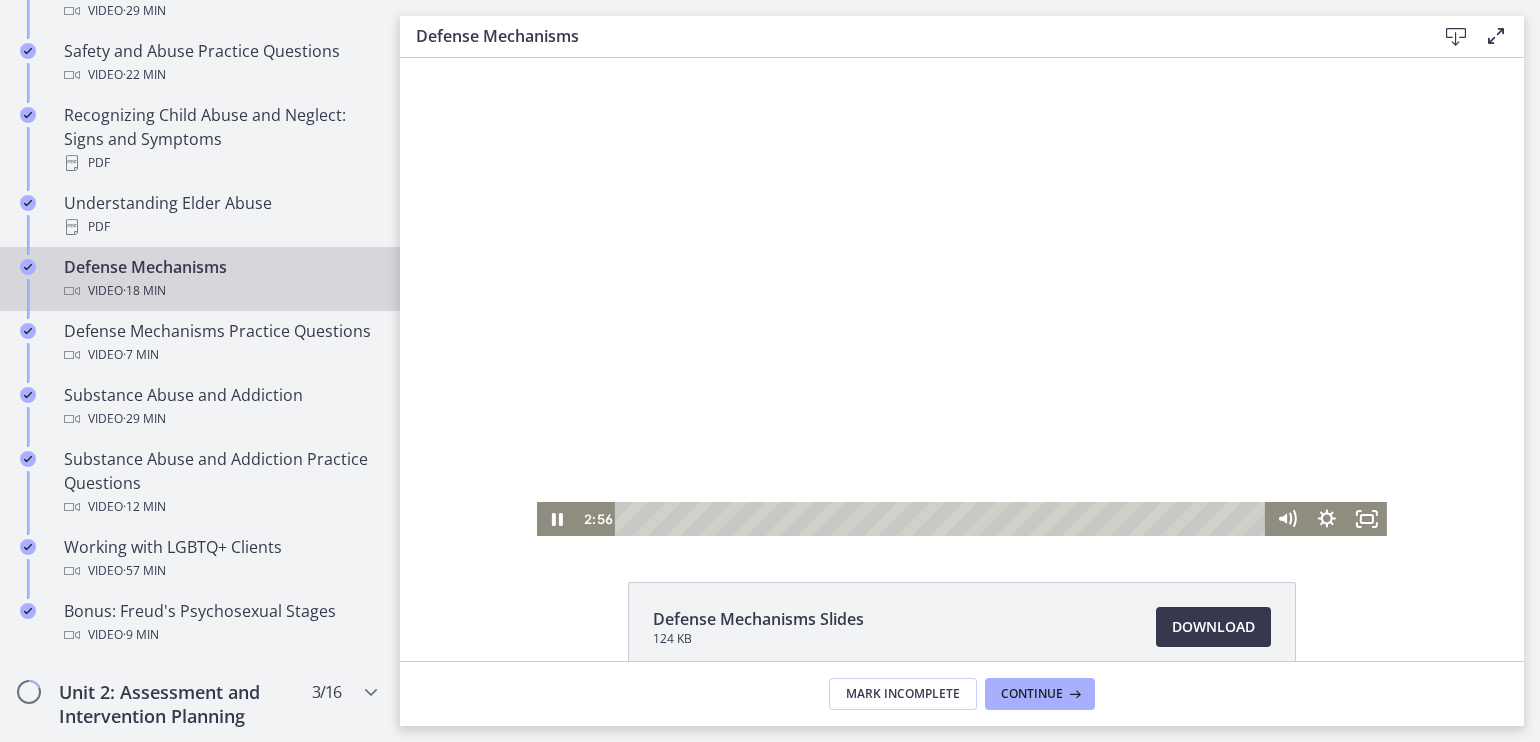 click at bounding box center (943, 519) 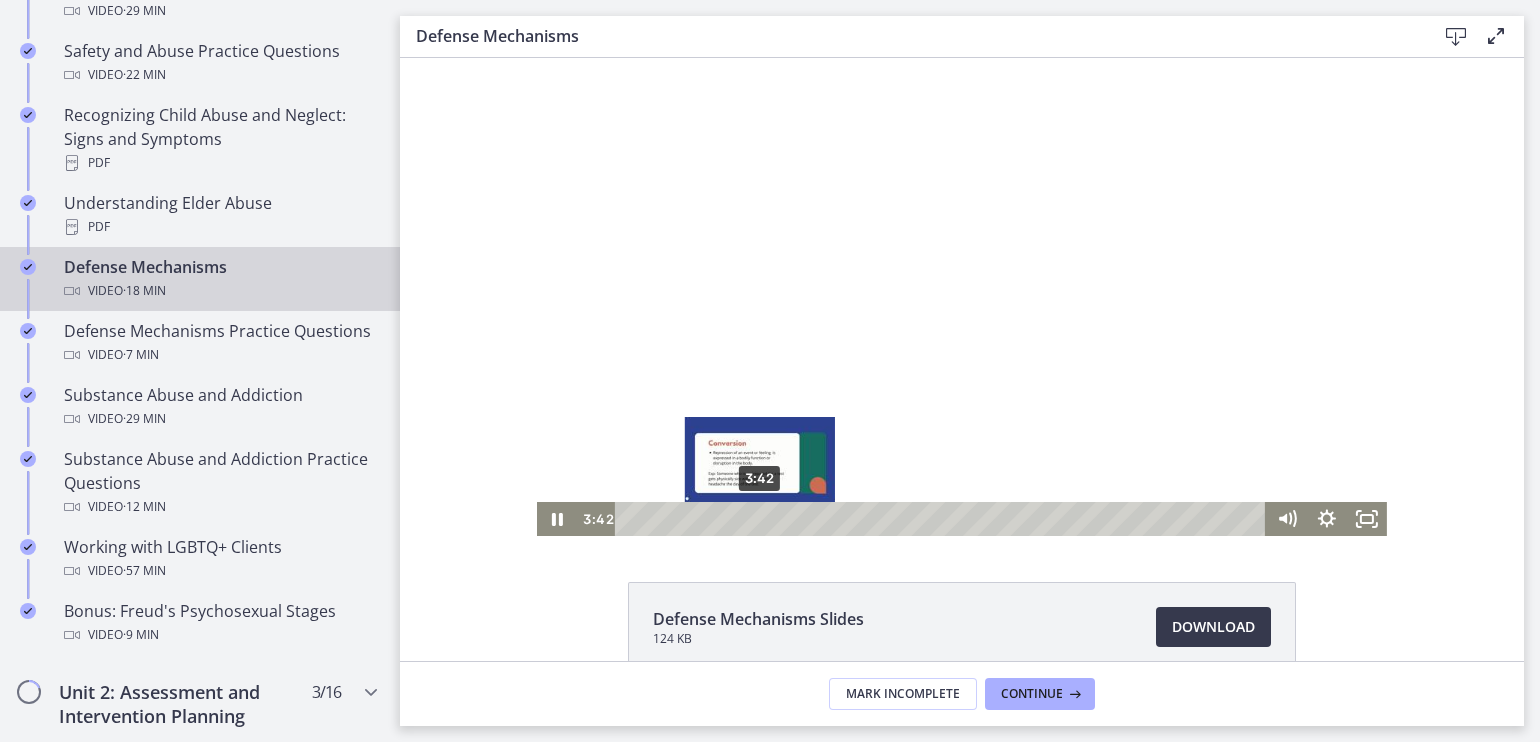 click at bounding box center [759, 518] 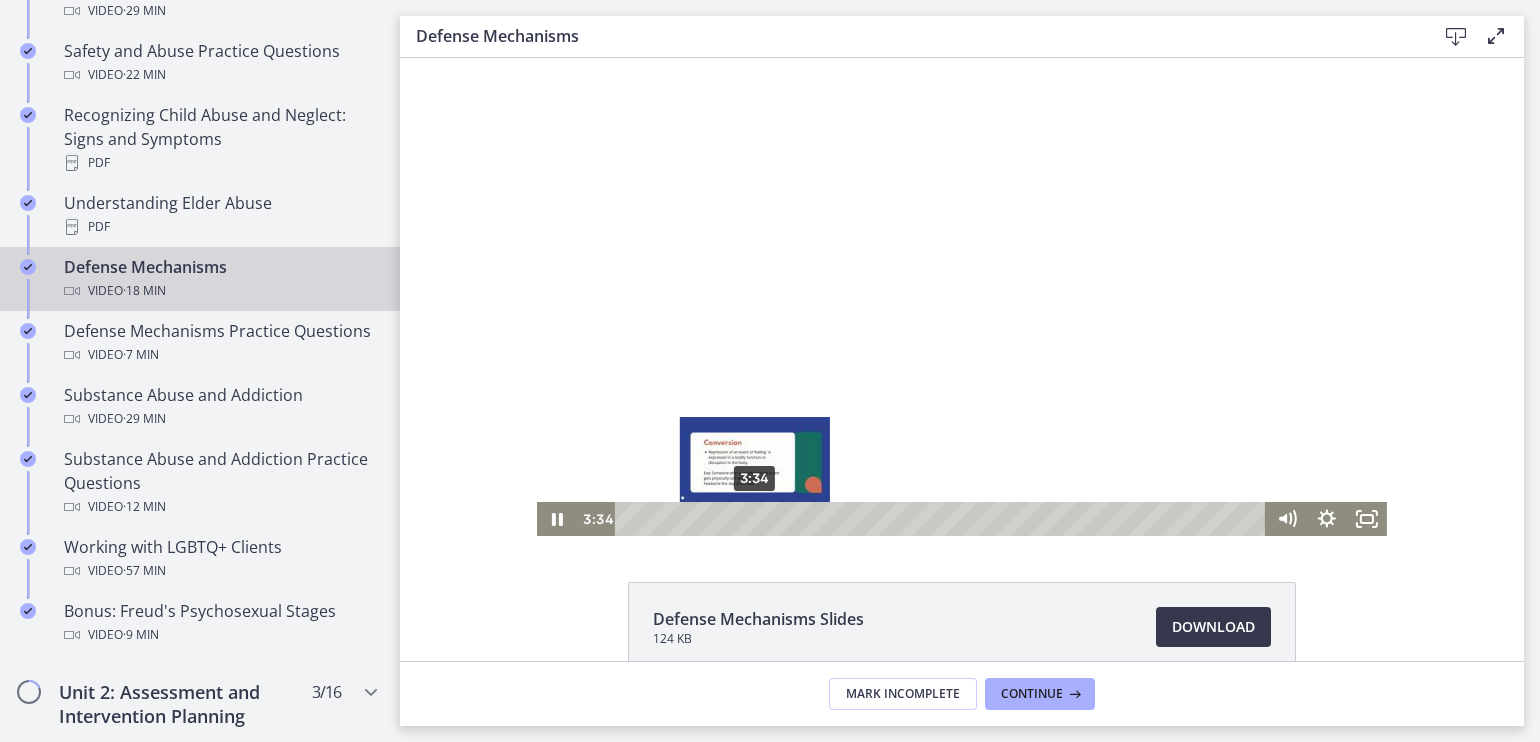 click at bounding box center (755, 518) 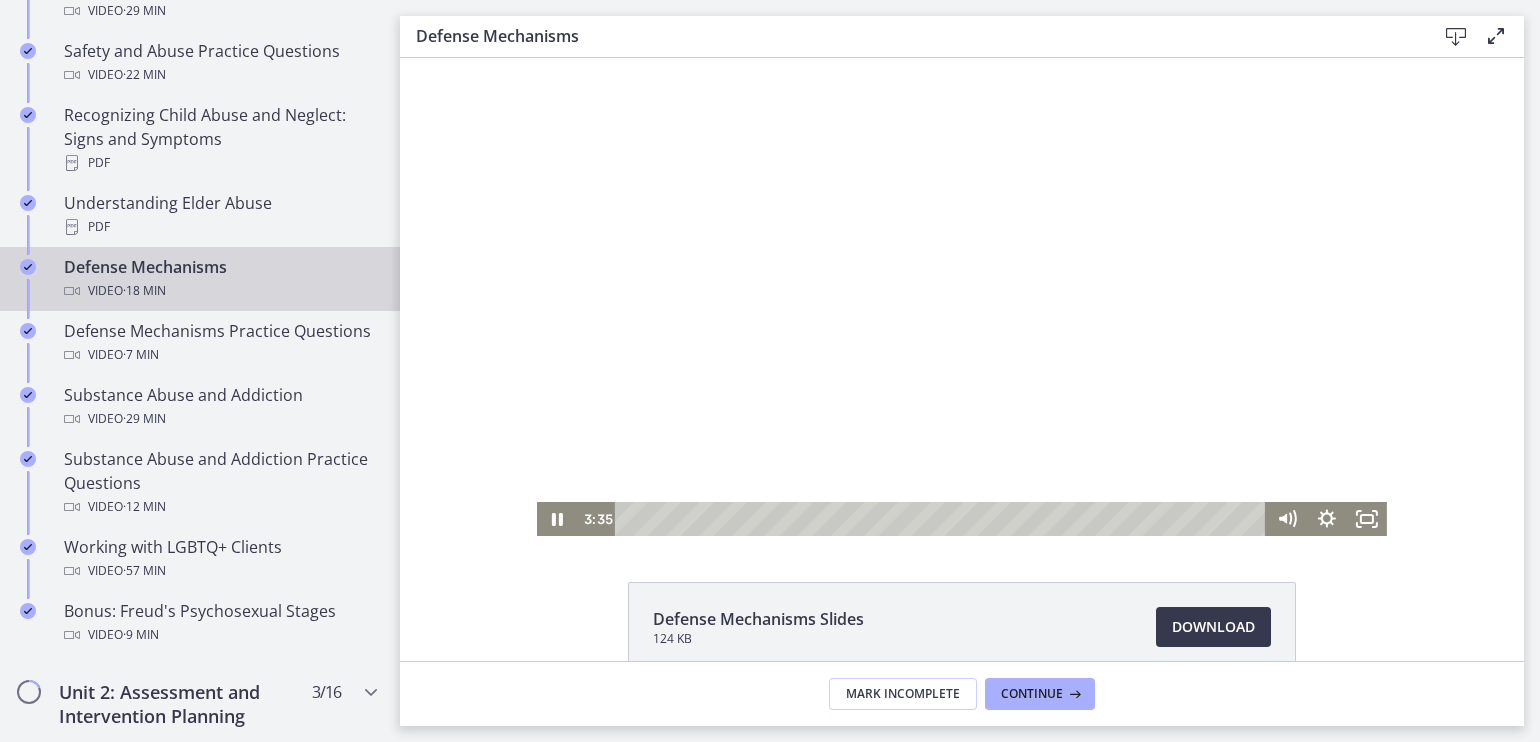 click at bounding box center [962, 297] 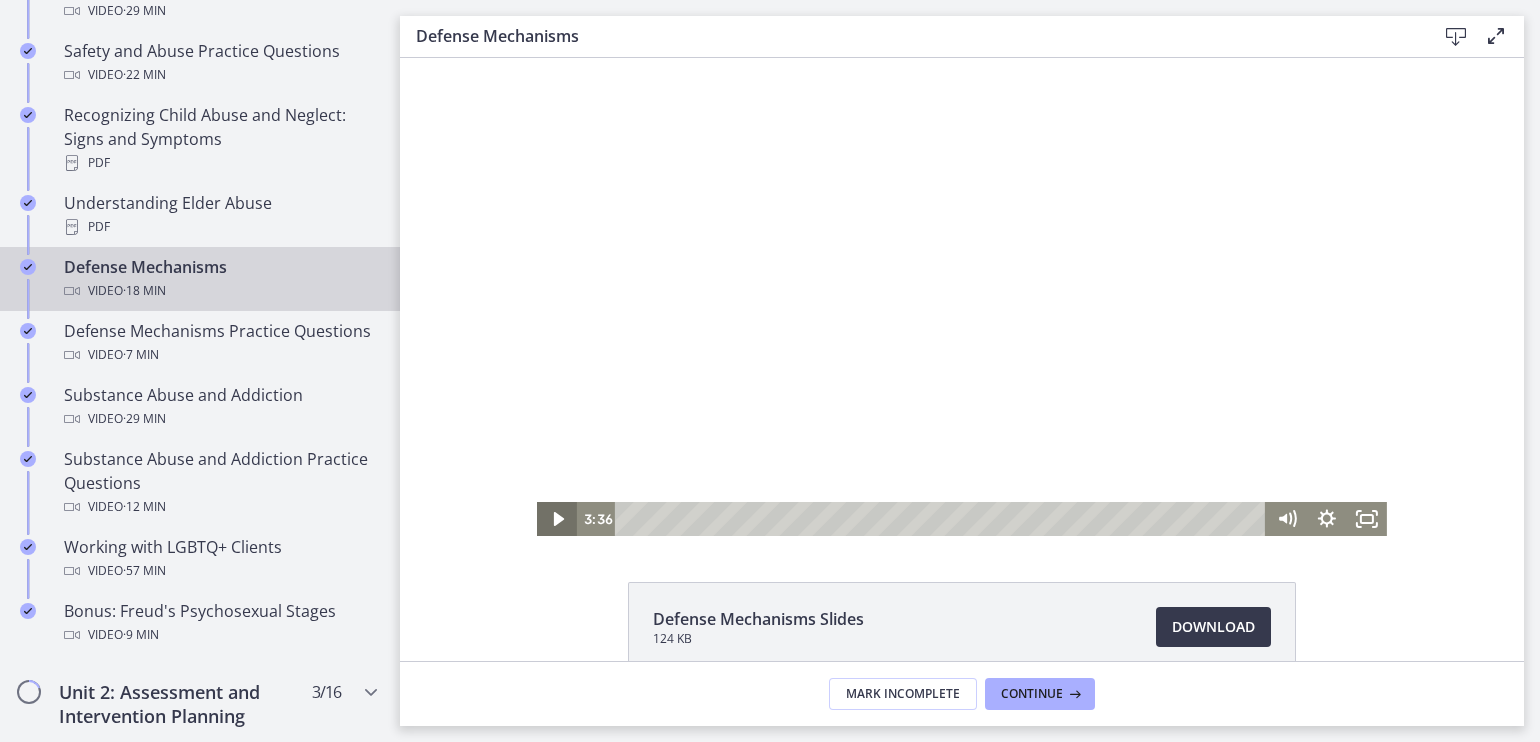 click 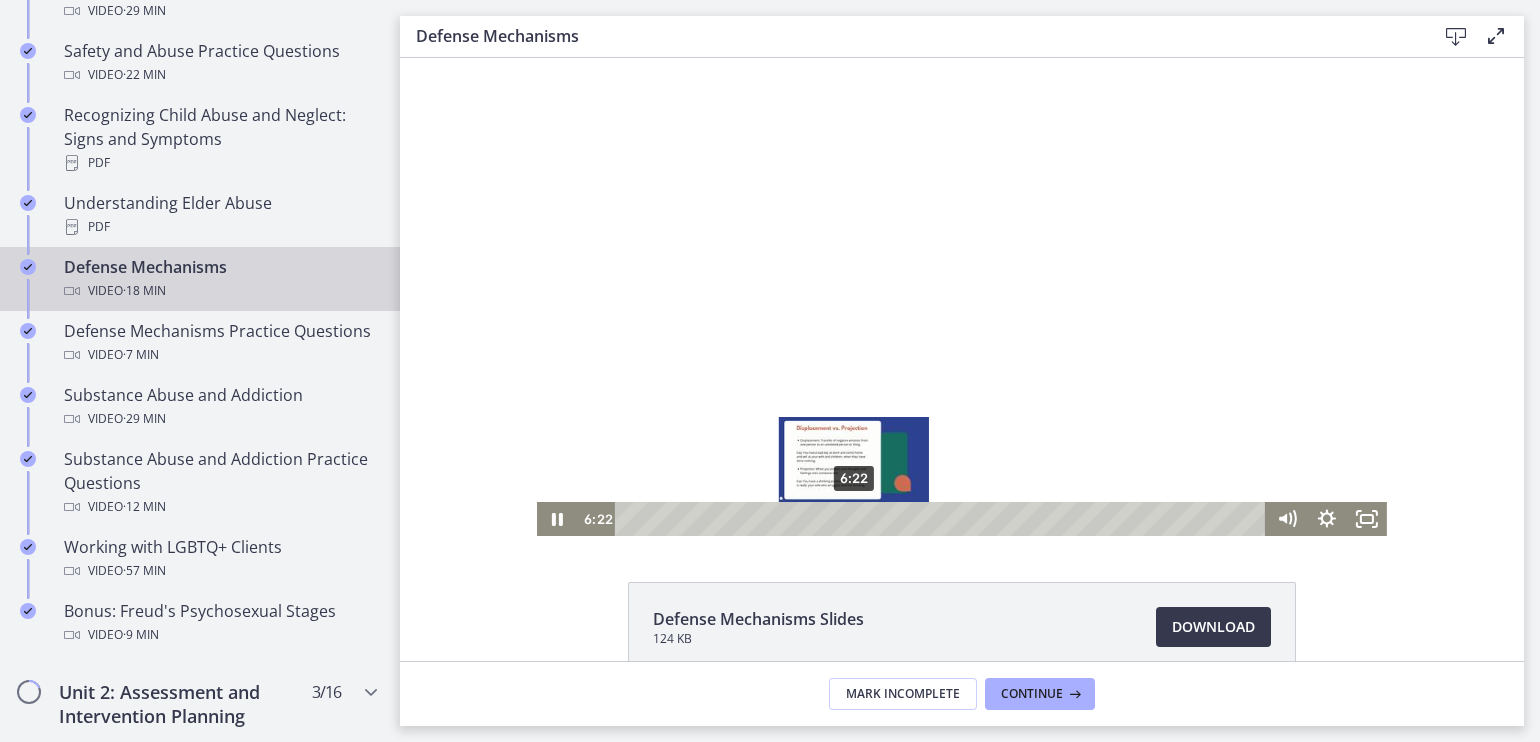 click on "6:22" at bounding box center (943, 519) 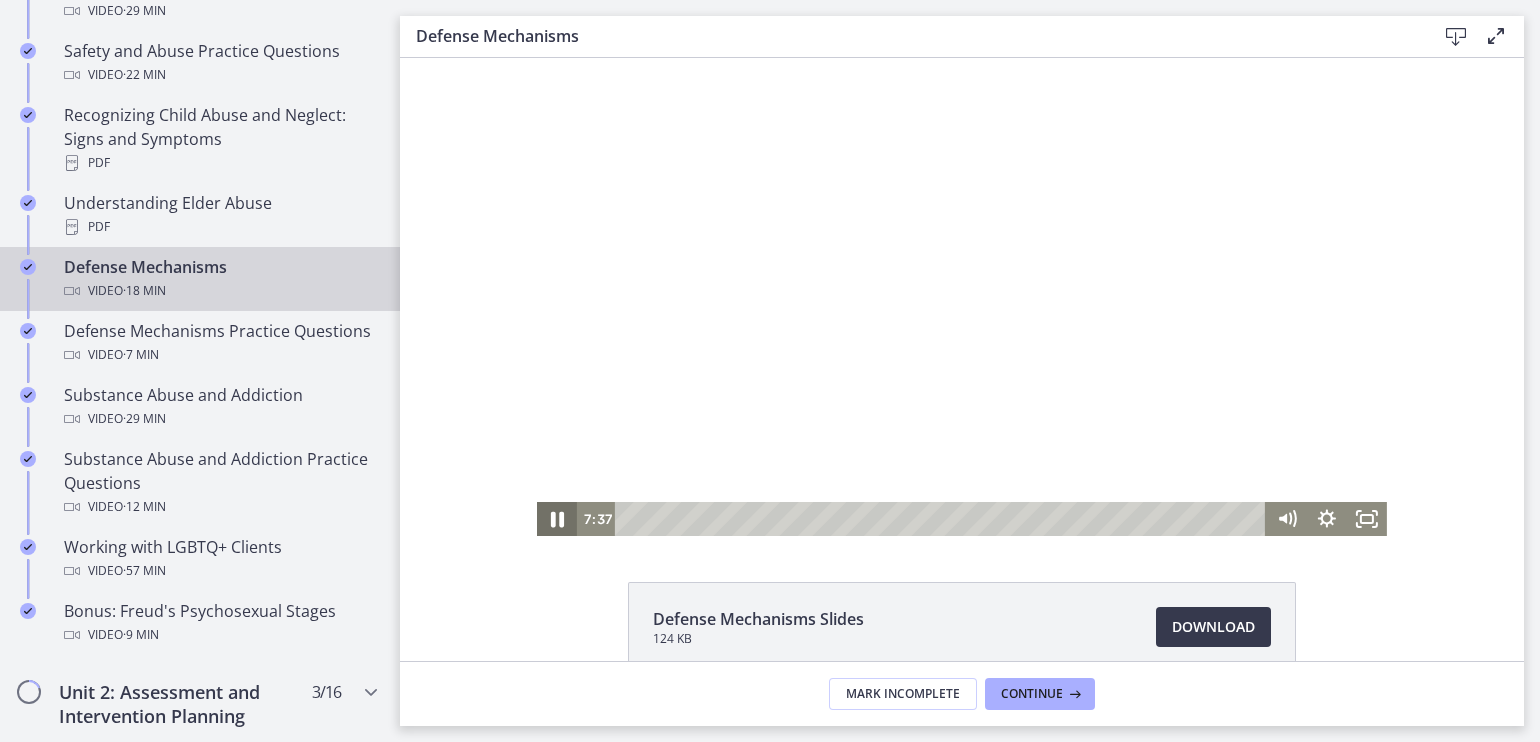 click 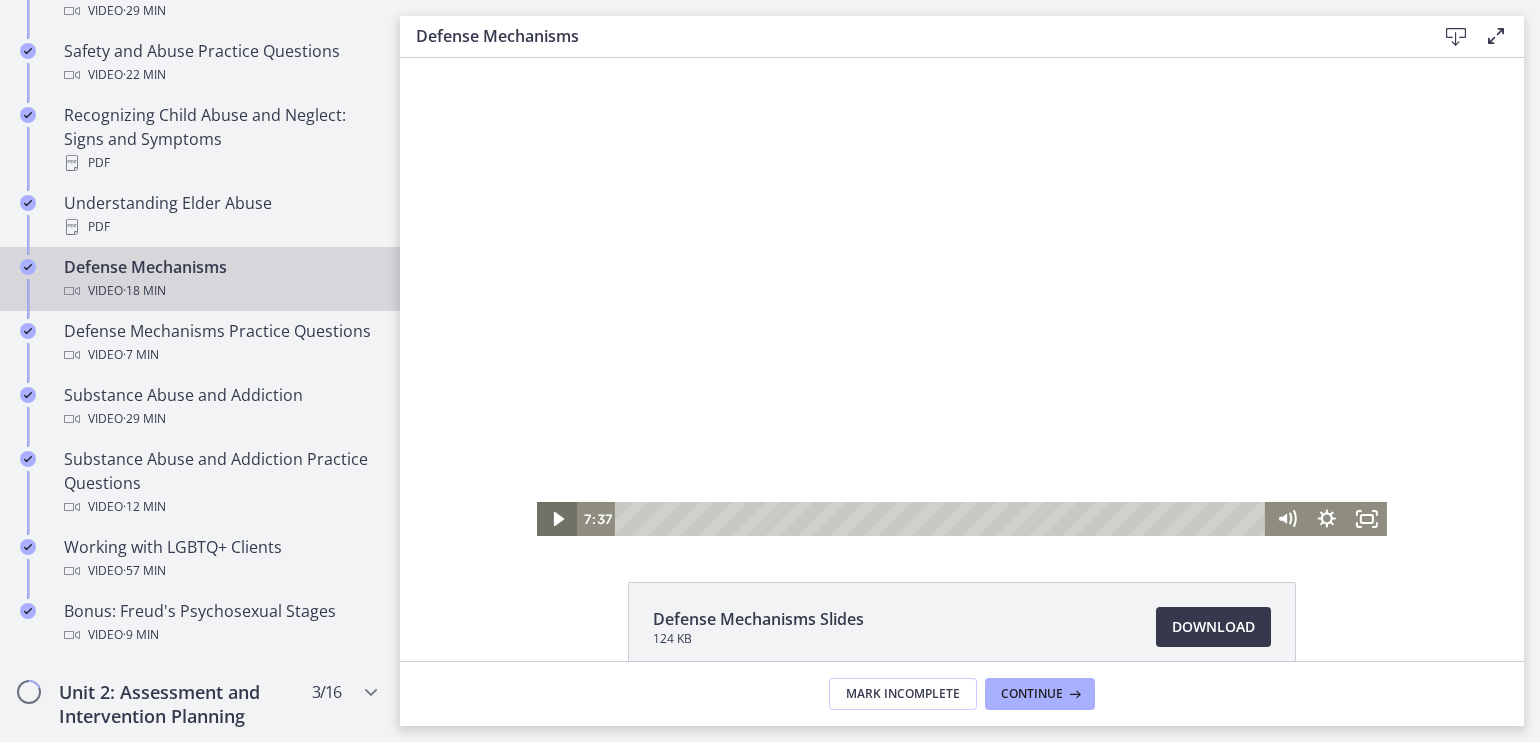 click 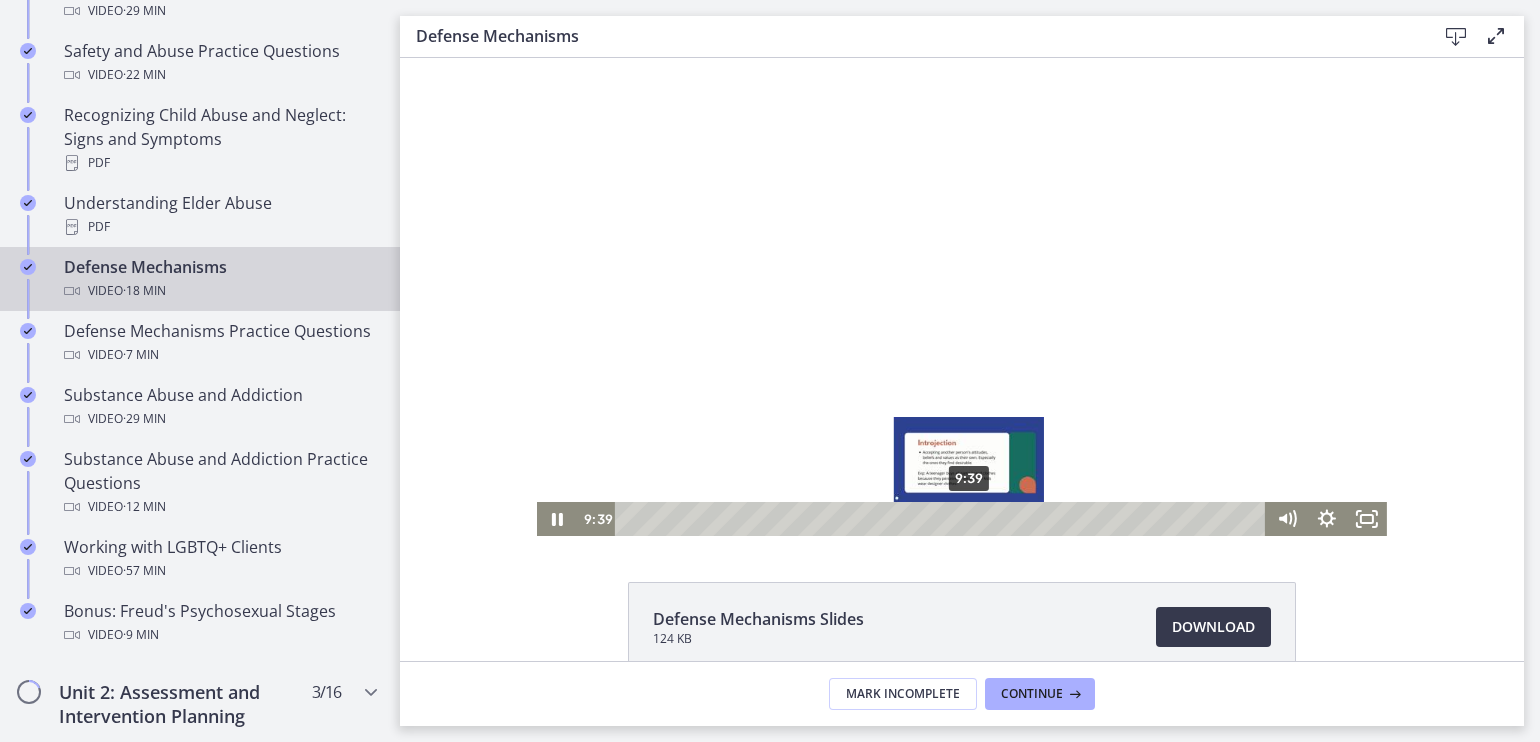 click on "9:39" at bounding box center (943, 519) 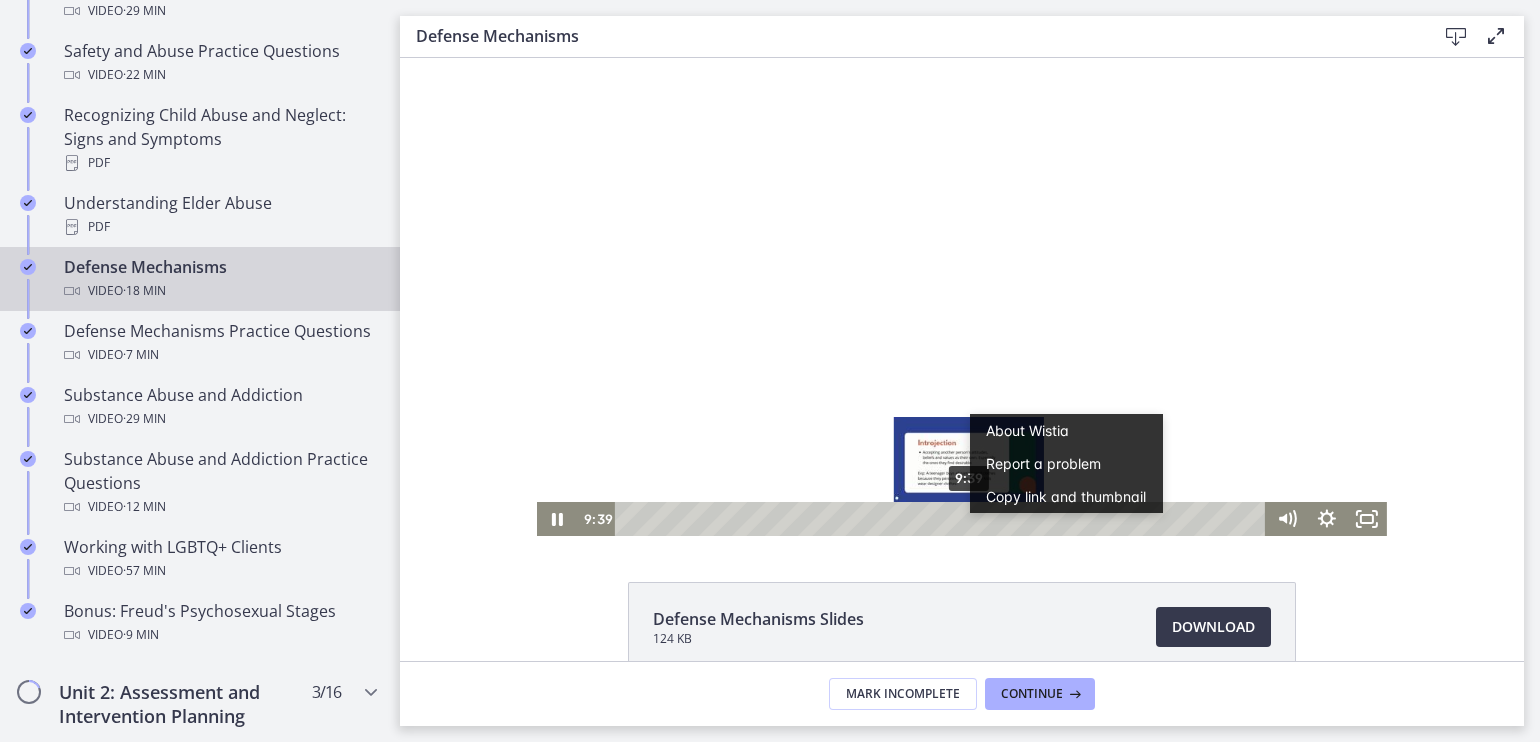 scroll, scrollTop: 0, scrollLeft: 0, axis: both 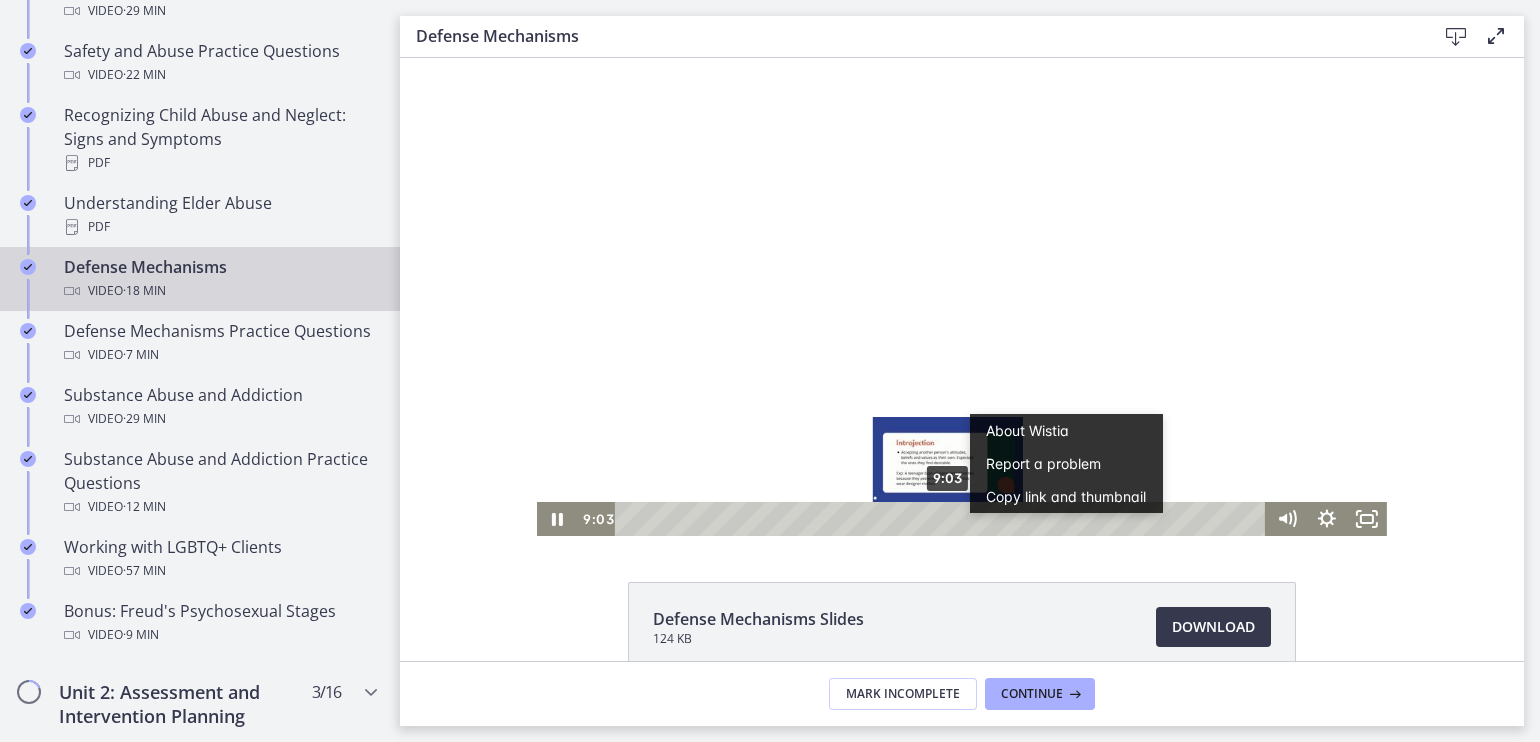 drag, startPoint x: 960, startPoint y: 514, endPoint x: 939, endPoint y: 522, distance: 22.472204 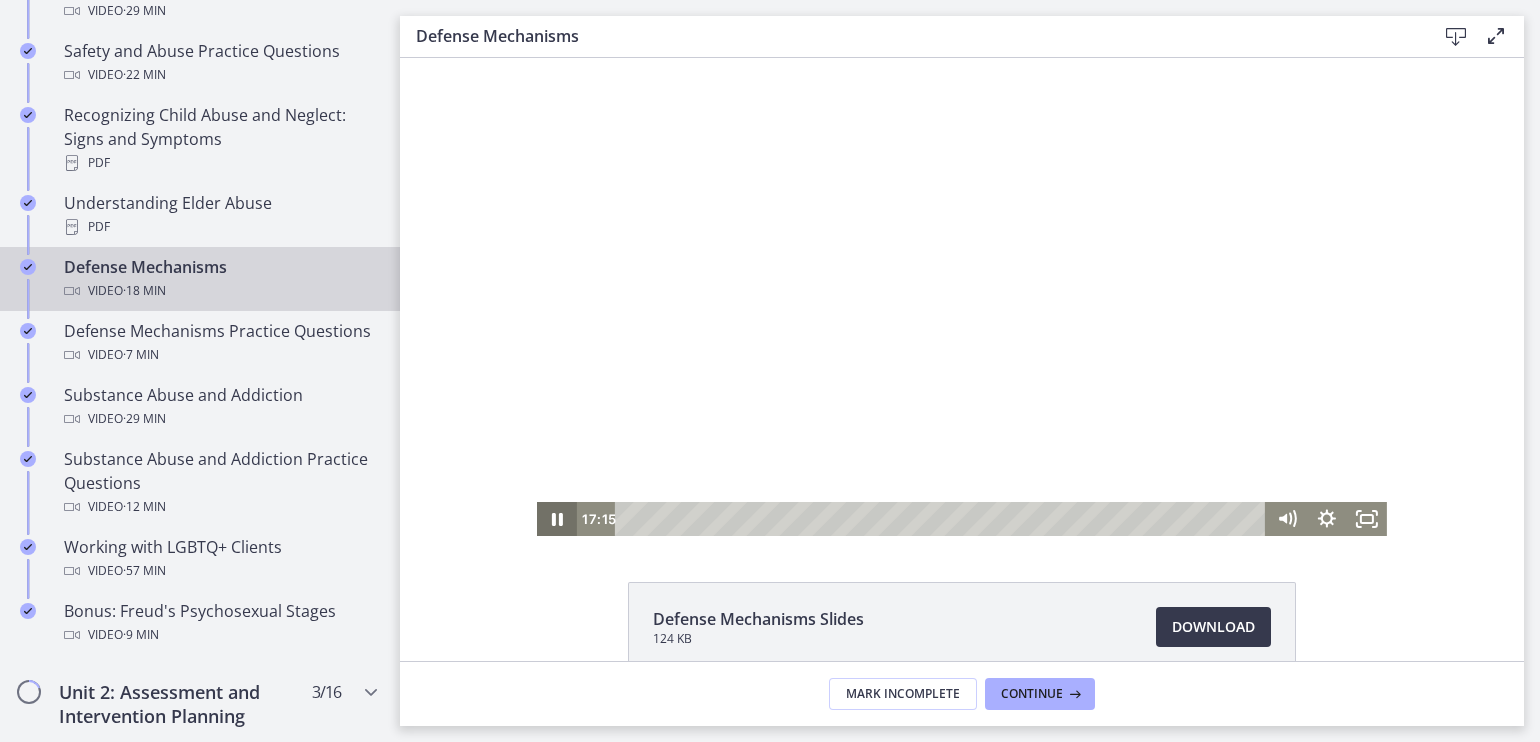 click 